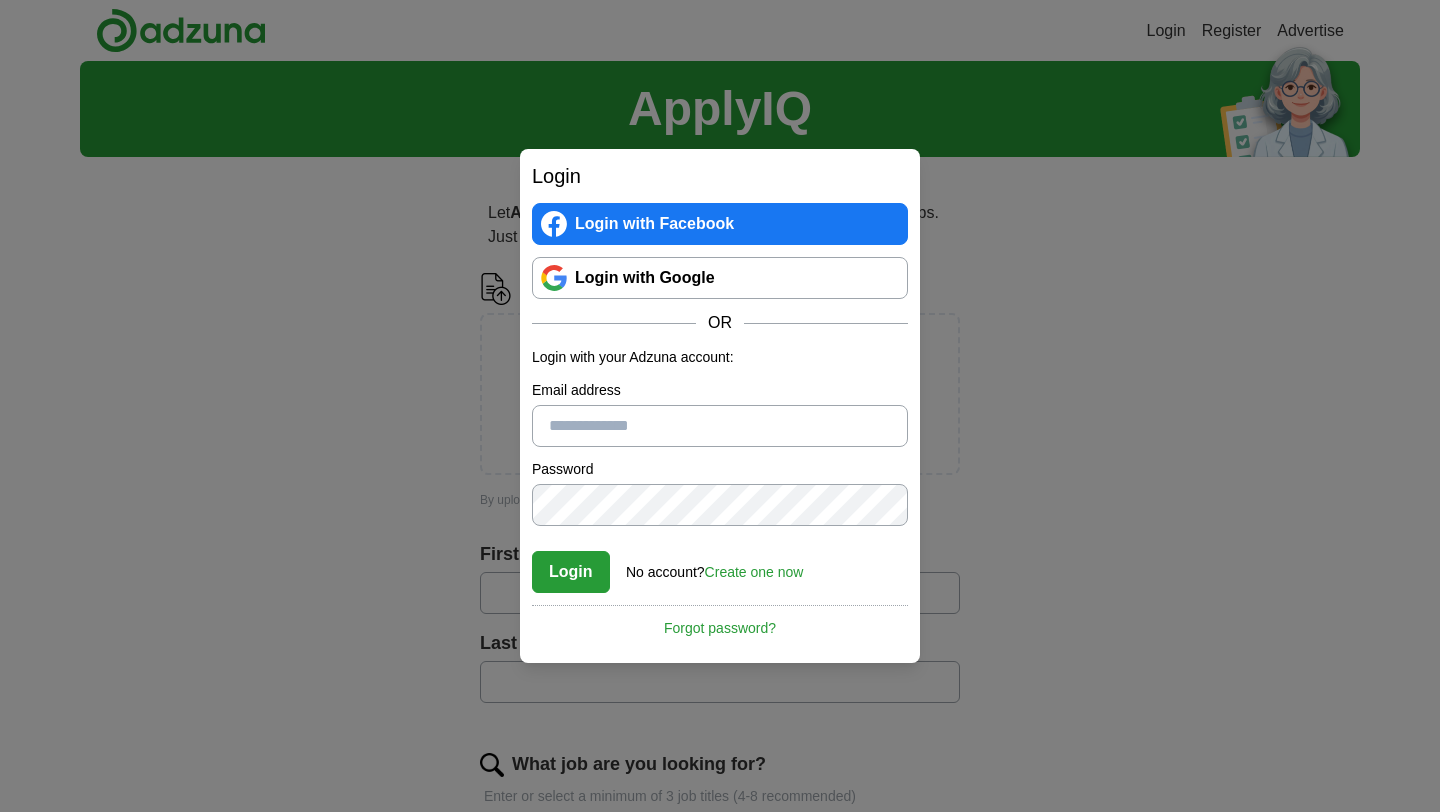 scroll, scrollTop: 0, scrollLeft: 0, axis: both 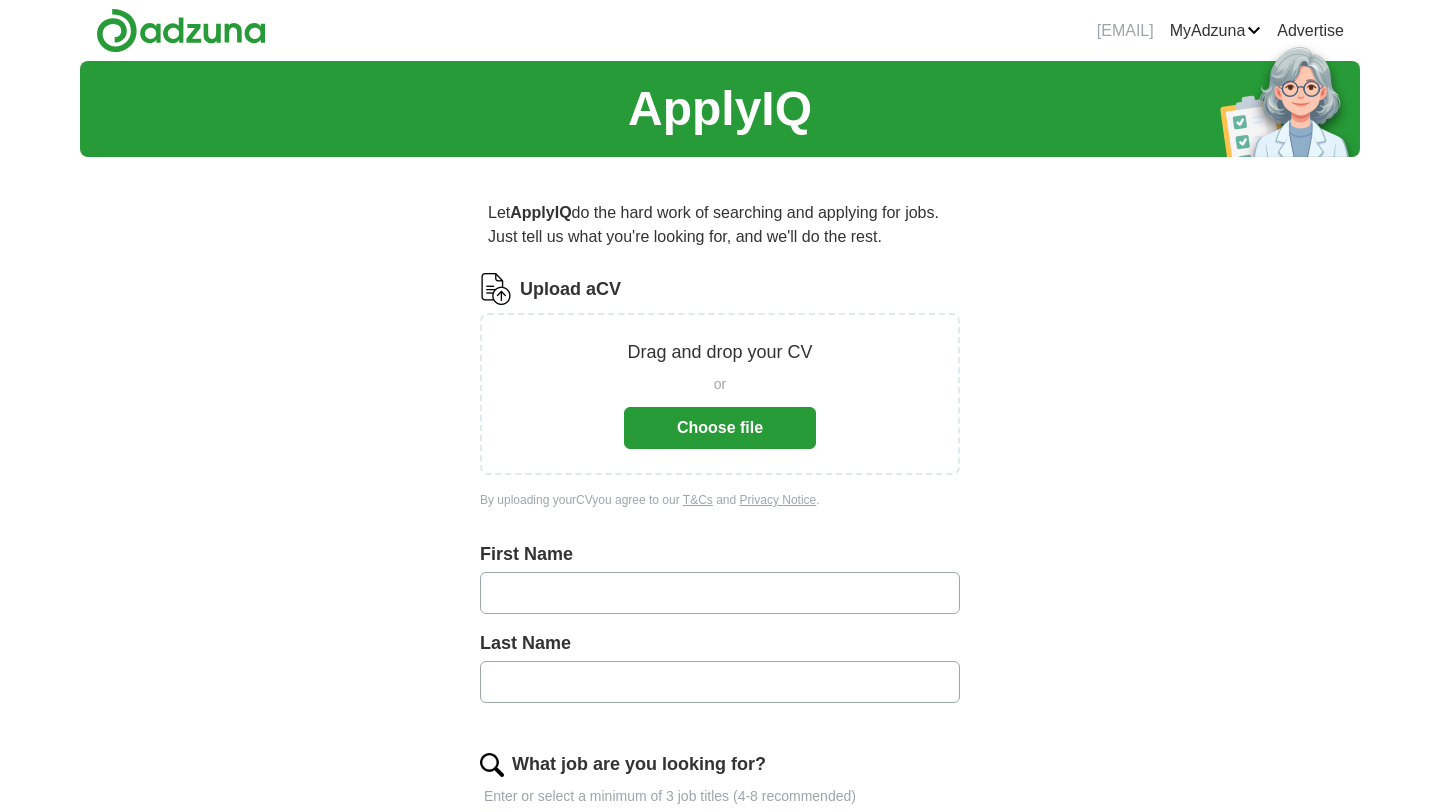 click on "Choose file" at bounding box center (720, 428) 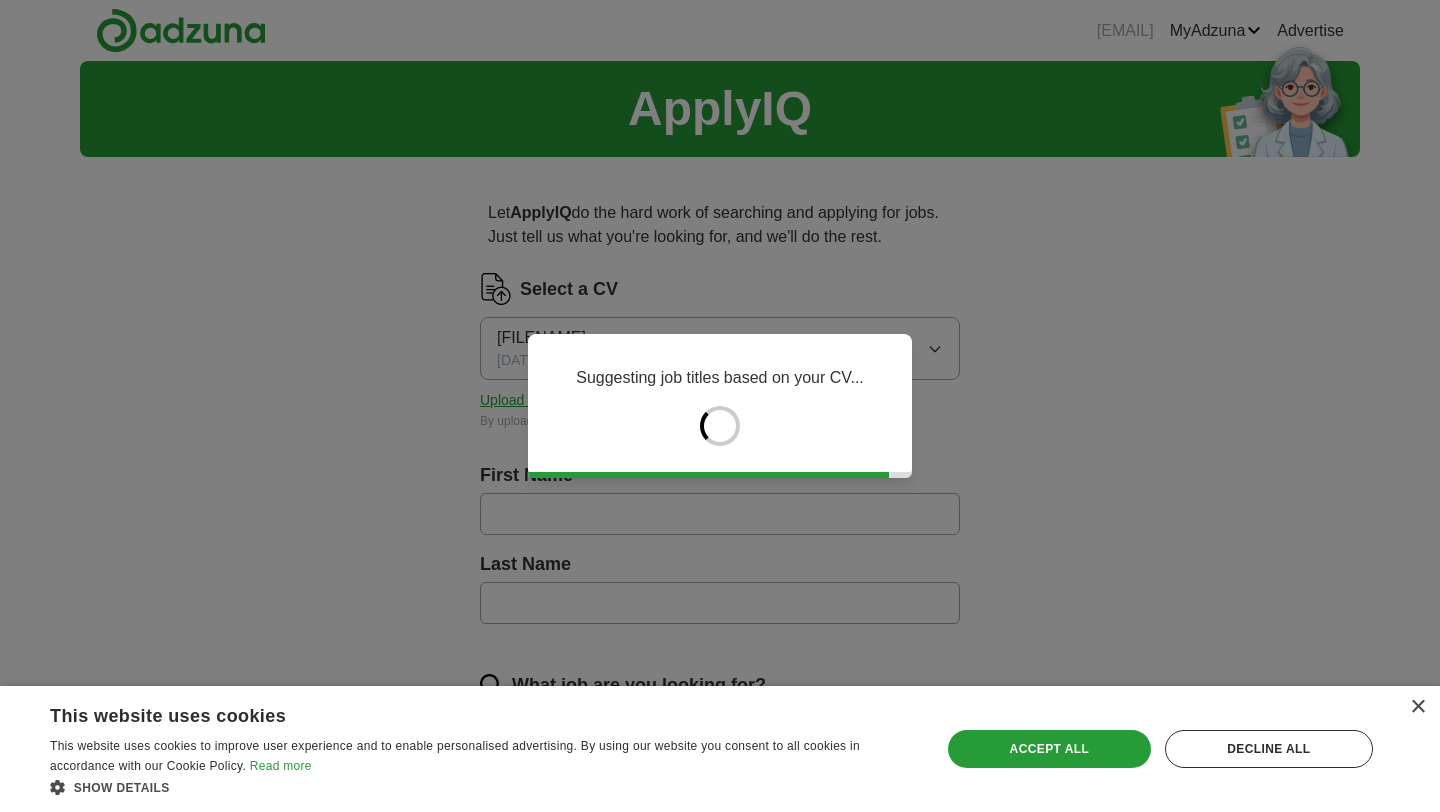 type on "*****" 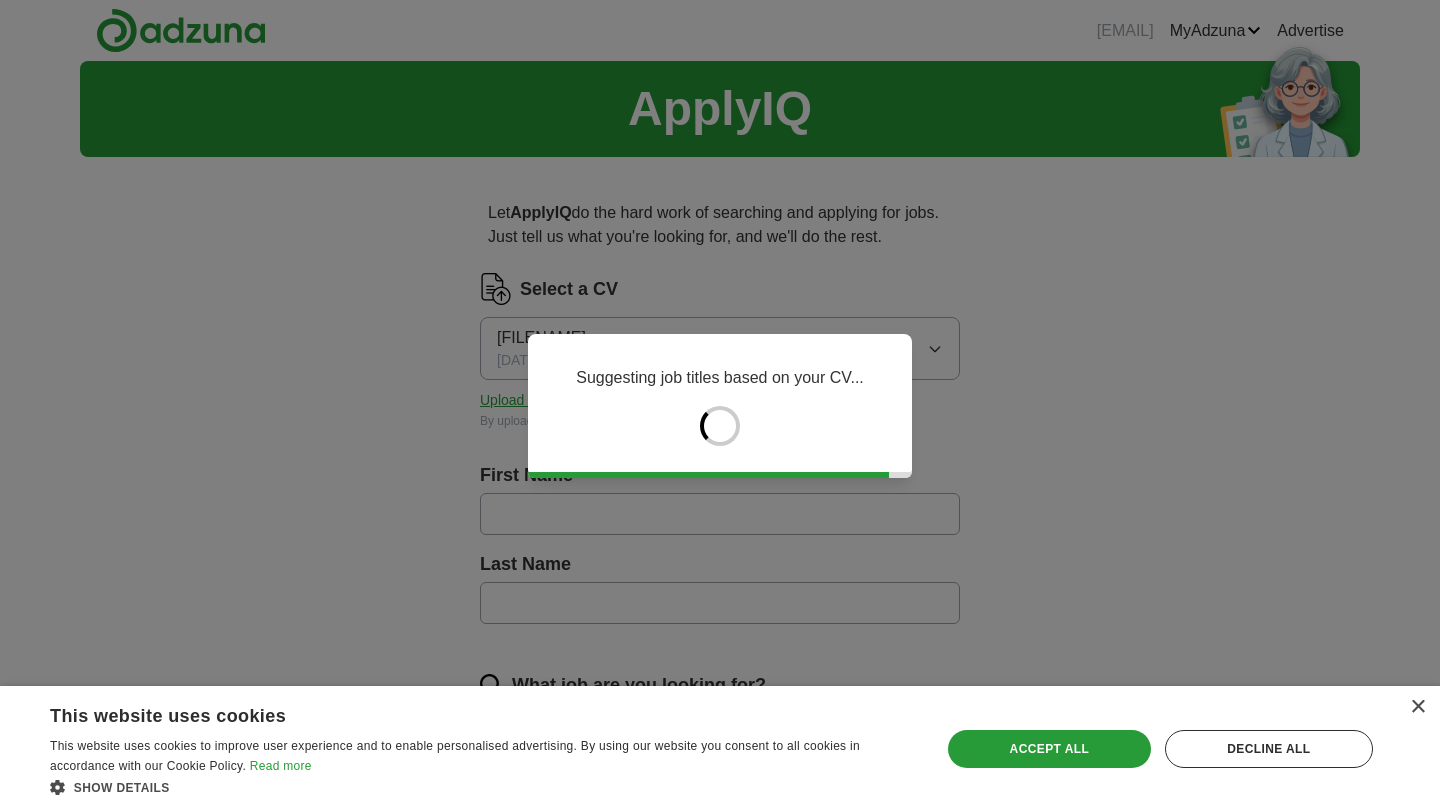 type on "****" 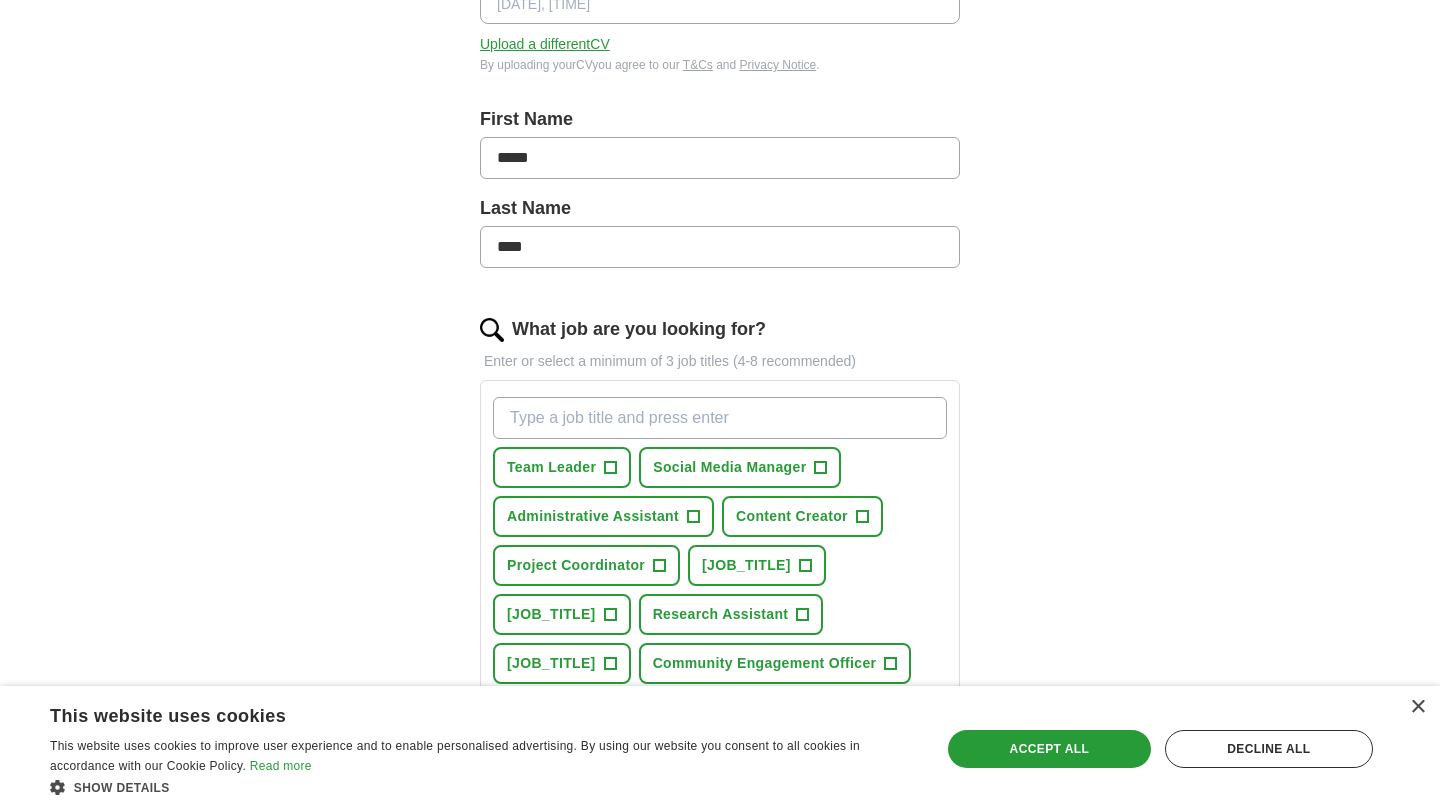 scroll, scrollTop: 367, scrollLeft: 0, axis: vertical 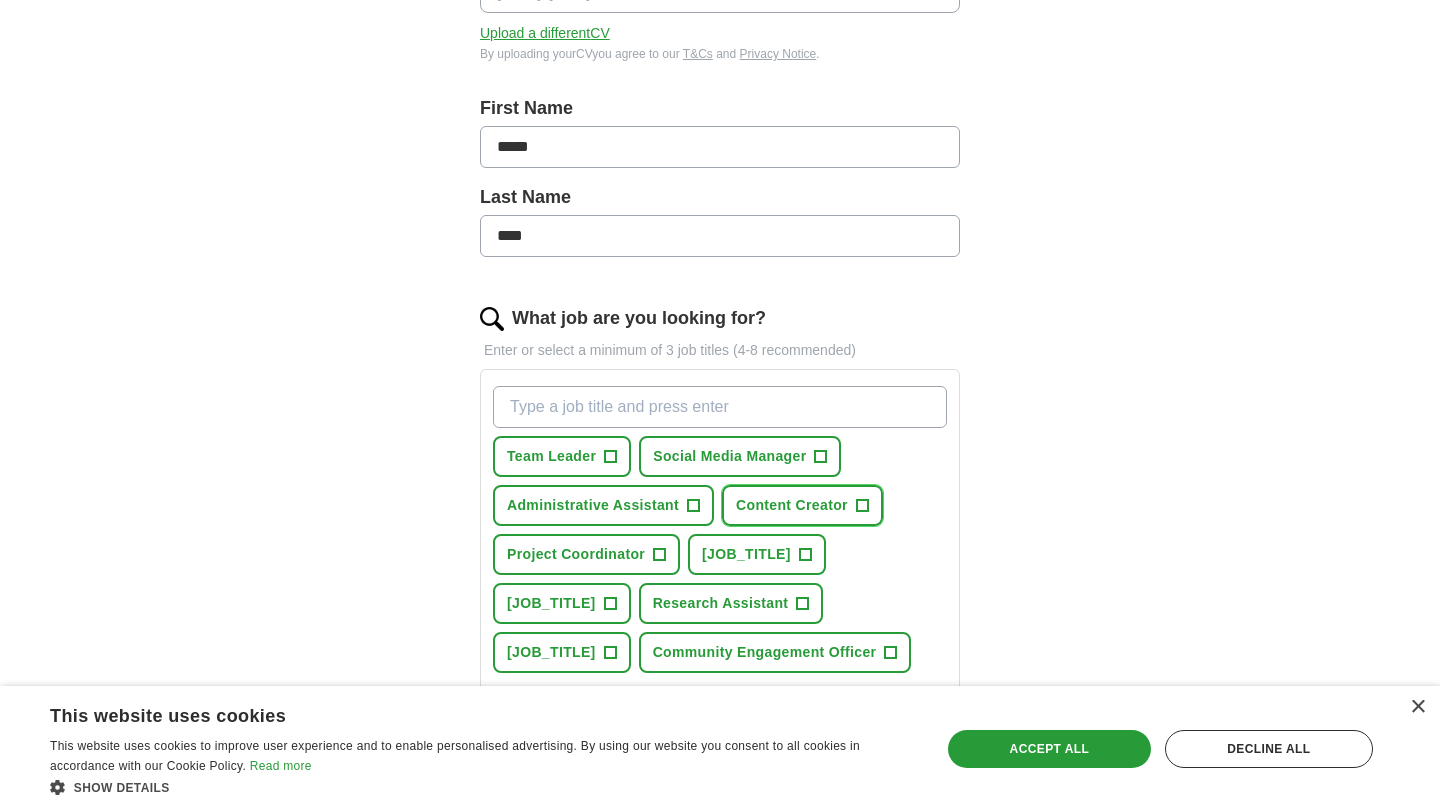 click on "+" at bounding box center (862, 506) 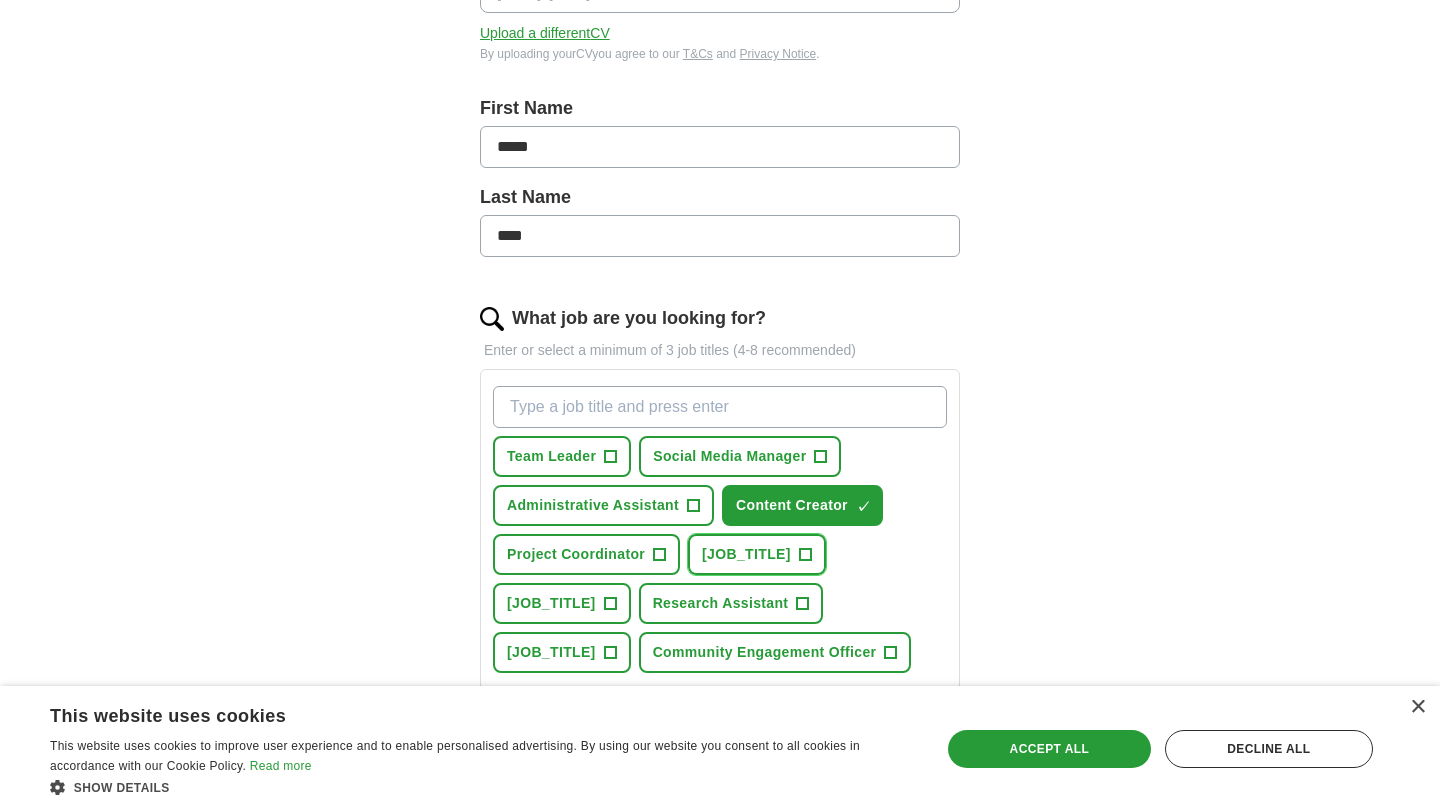 click on "+" at bounding box center (805, 555) 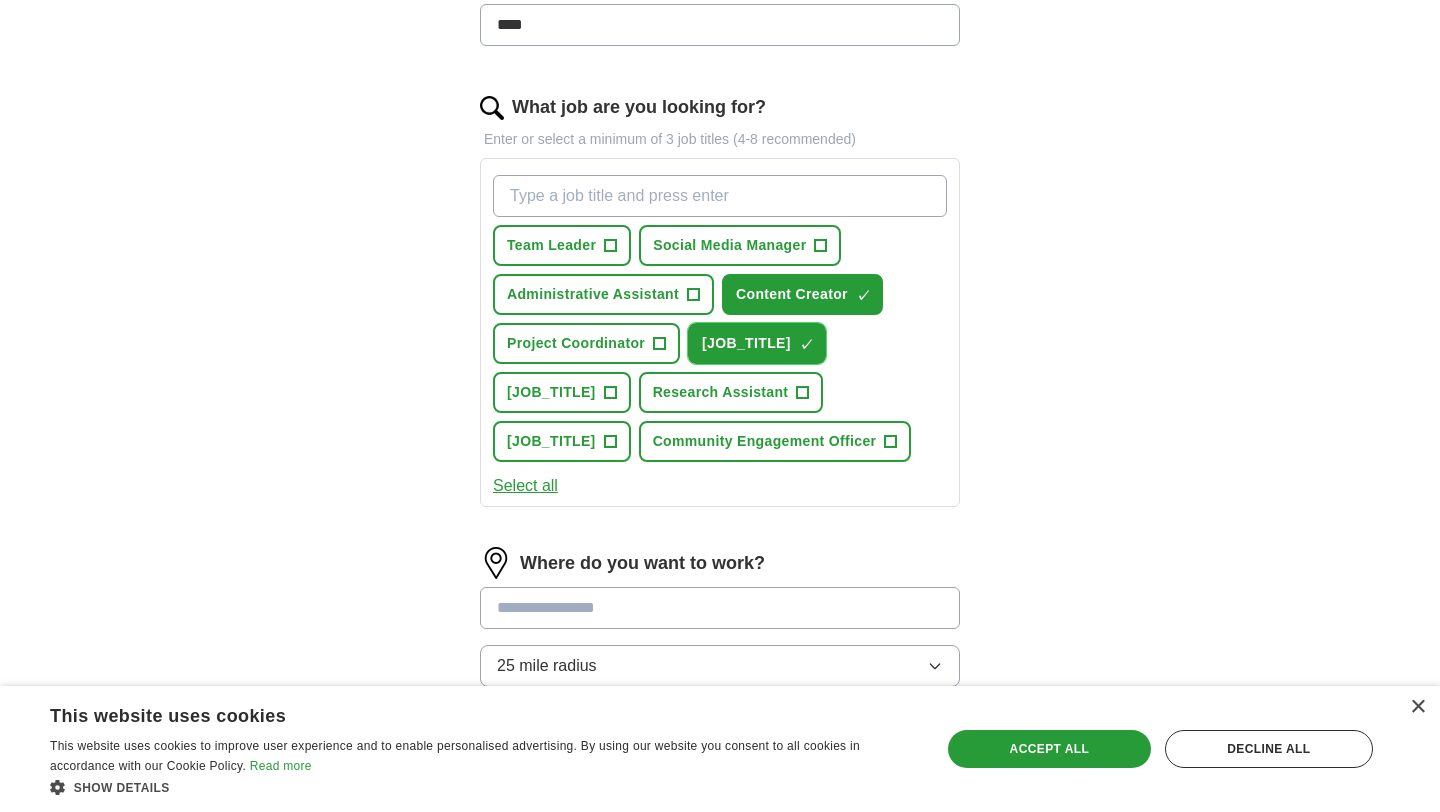 scroll, scrollTop: 581, scrollLeft: 0, axis: vertical 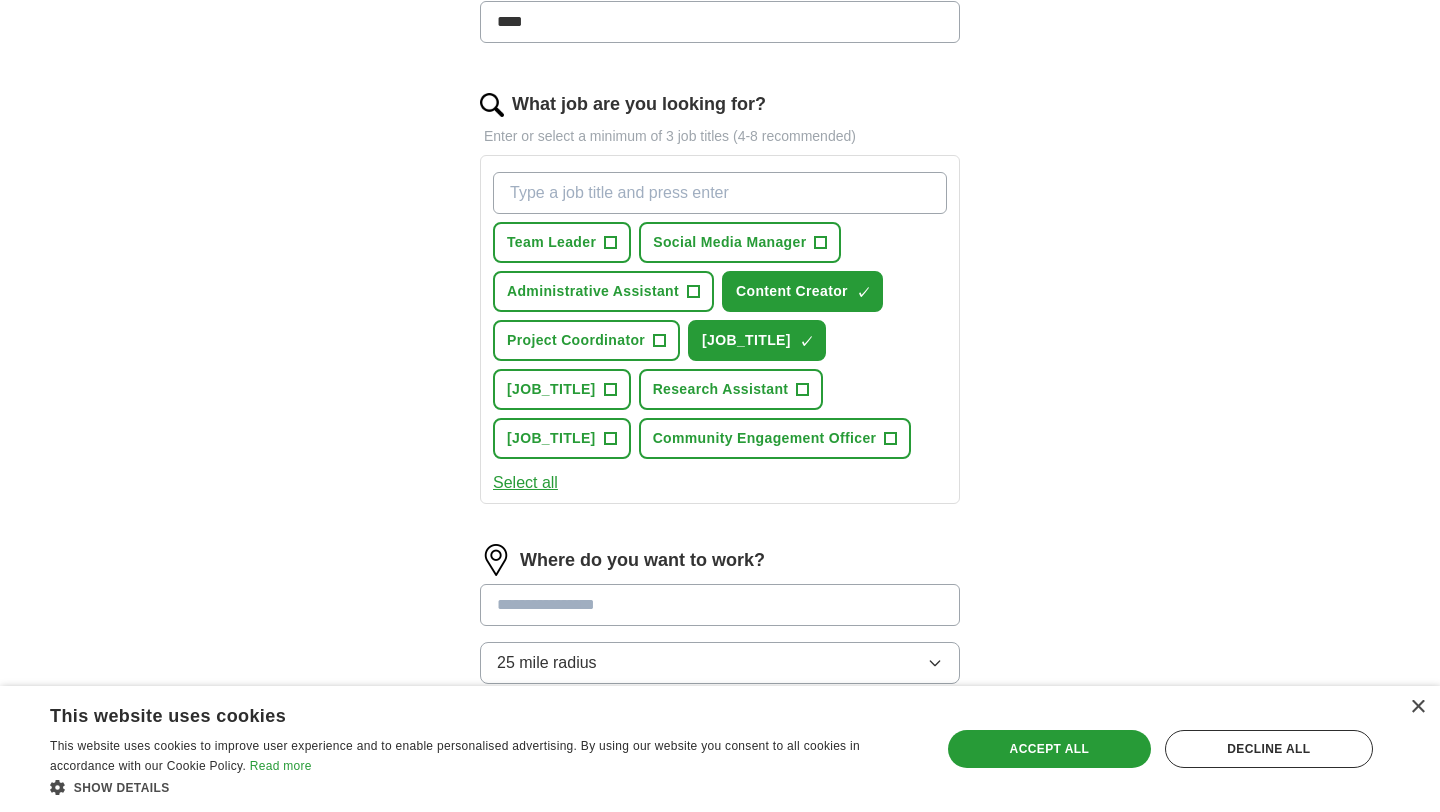 click on "What job are you looking for?" at bounding box center [720, 193] 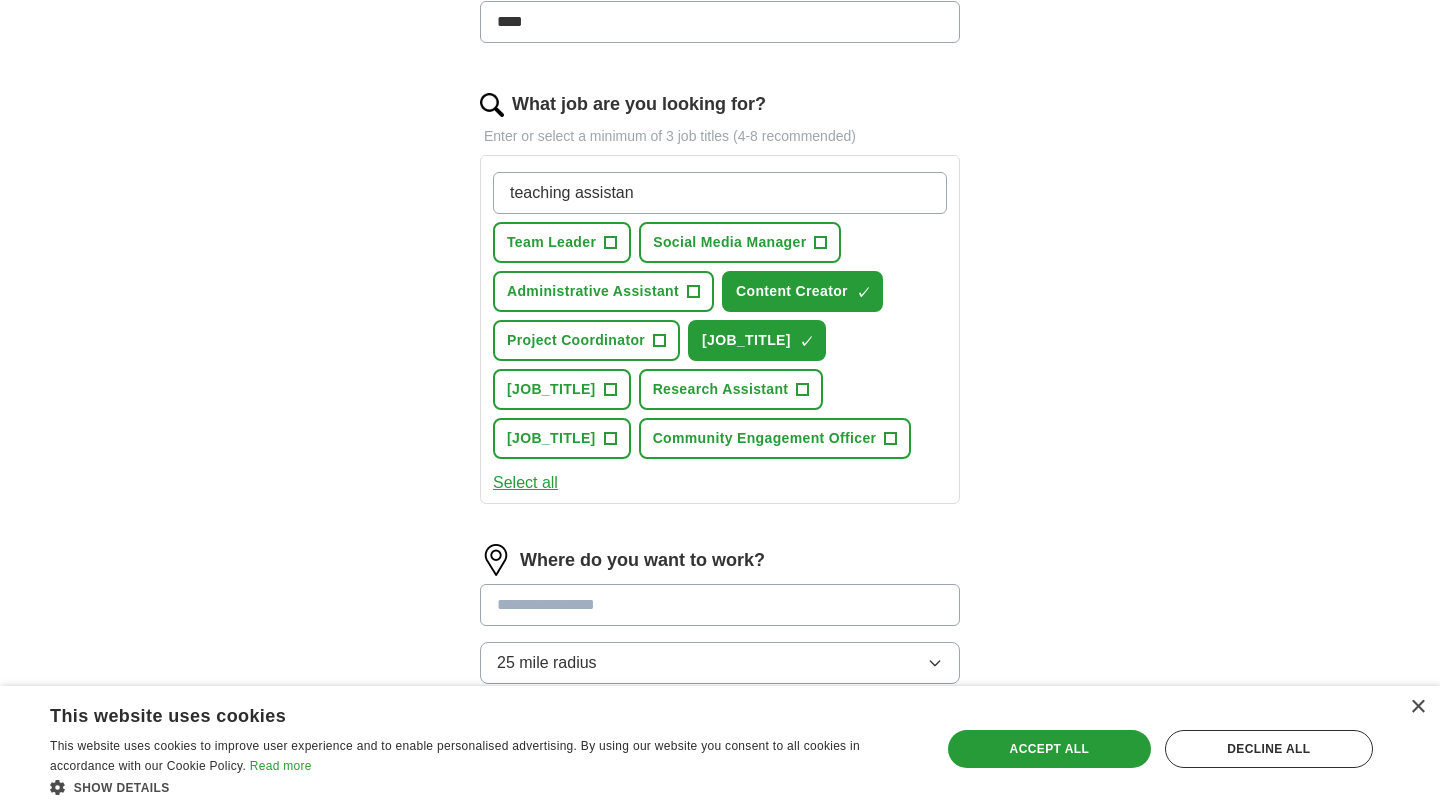 type on "teaching assistant" 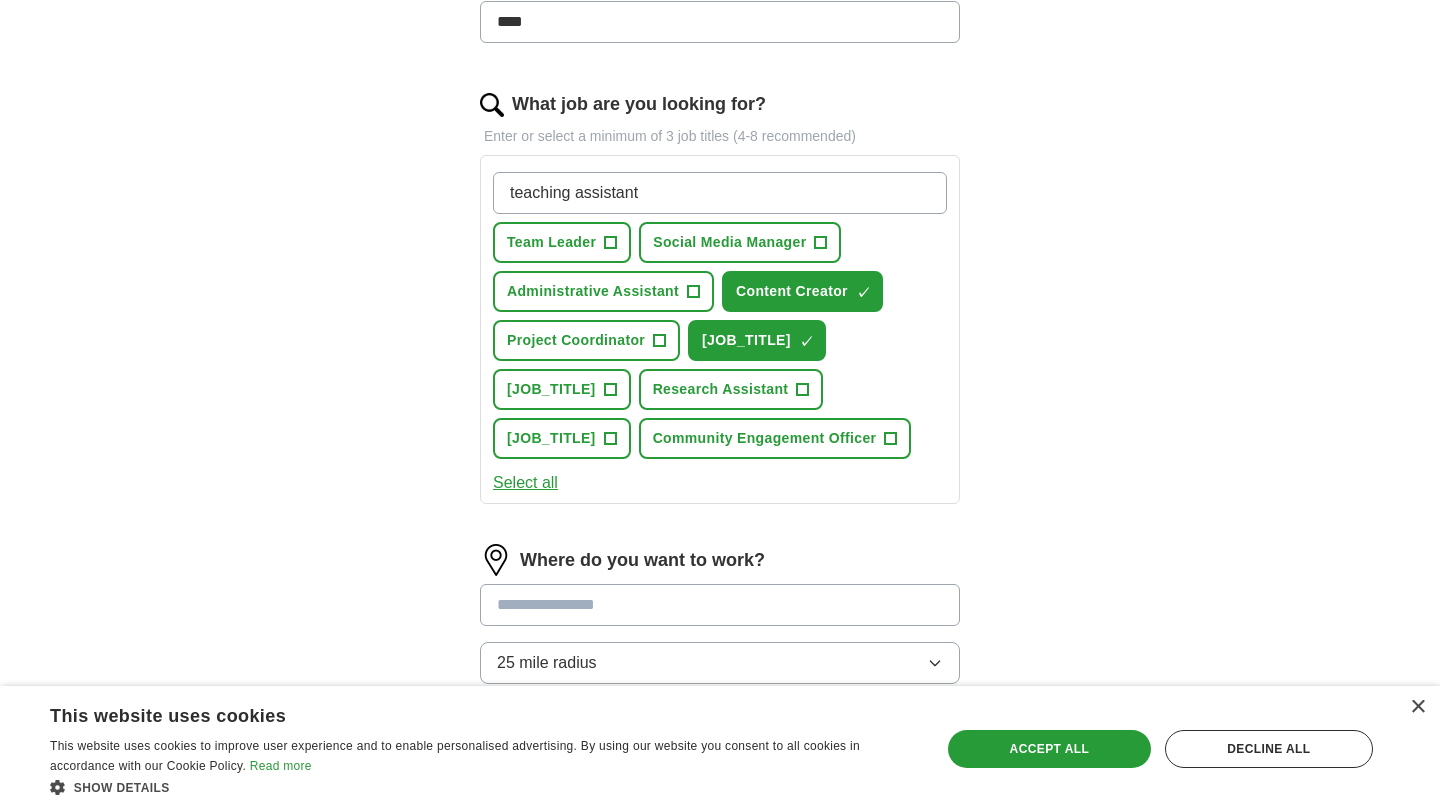 type 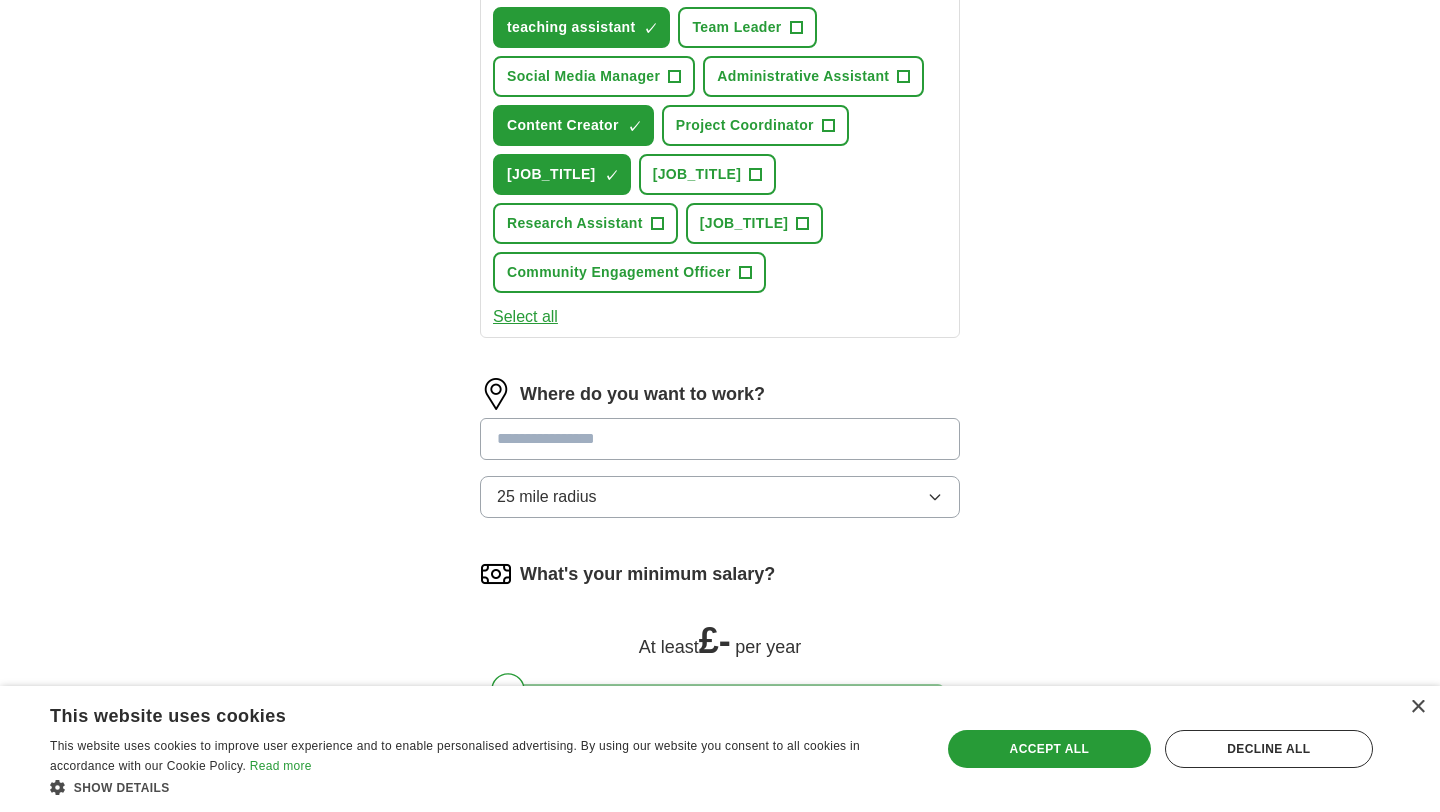 scroll, scrollTop: 862, scrollLeft: 0, axis: vertical 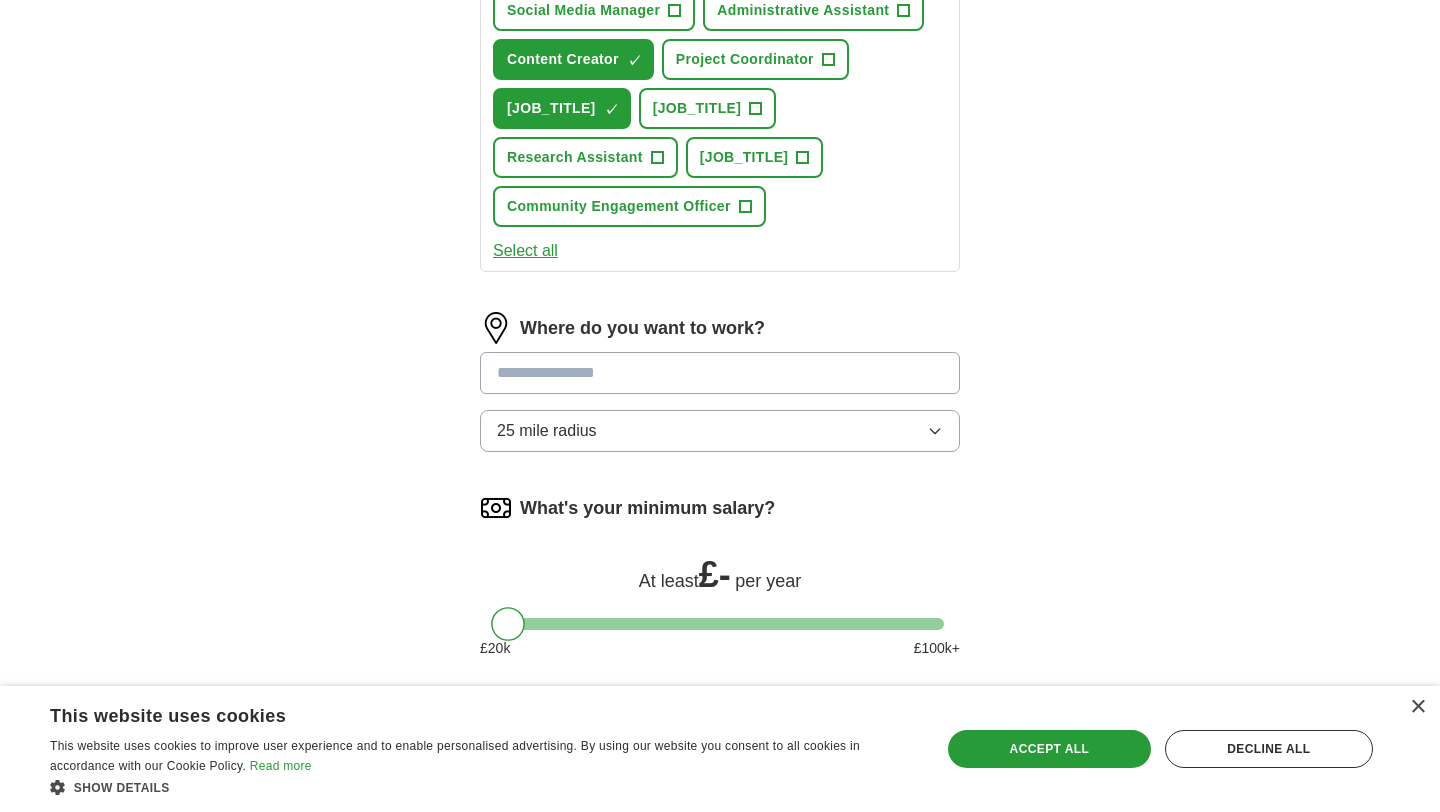 click at bounding box center (720, 373) 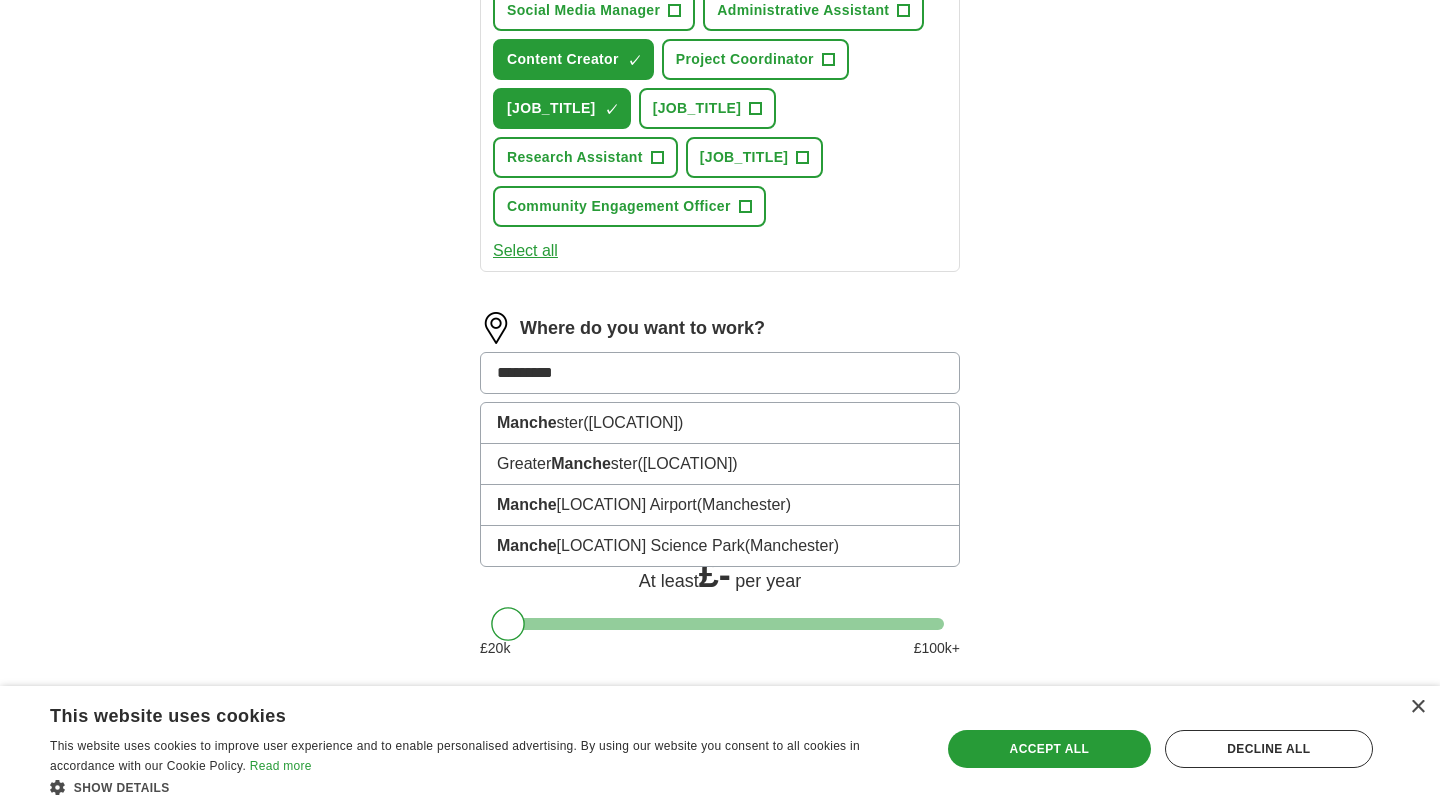 type on "**********" 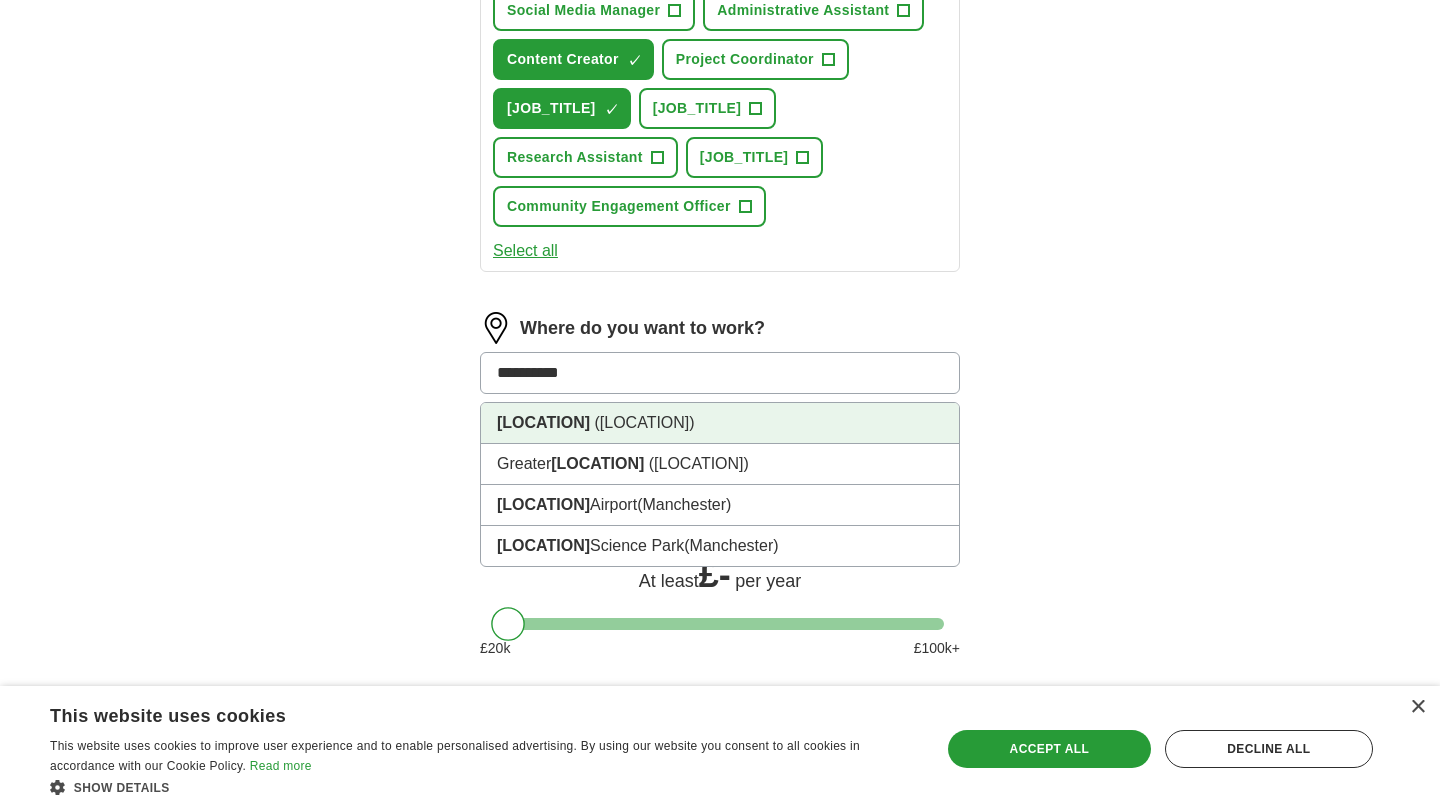 click on "[LOCATION] ([LOCATION])" at bounding box center (720, 423) 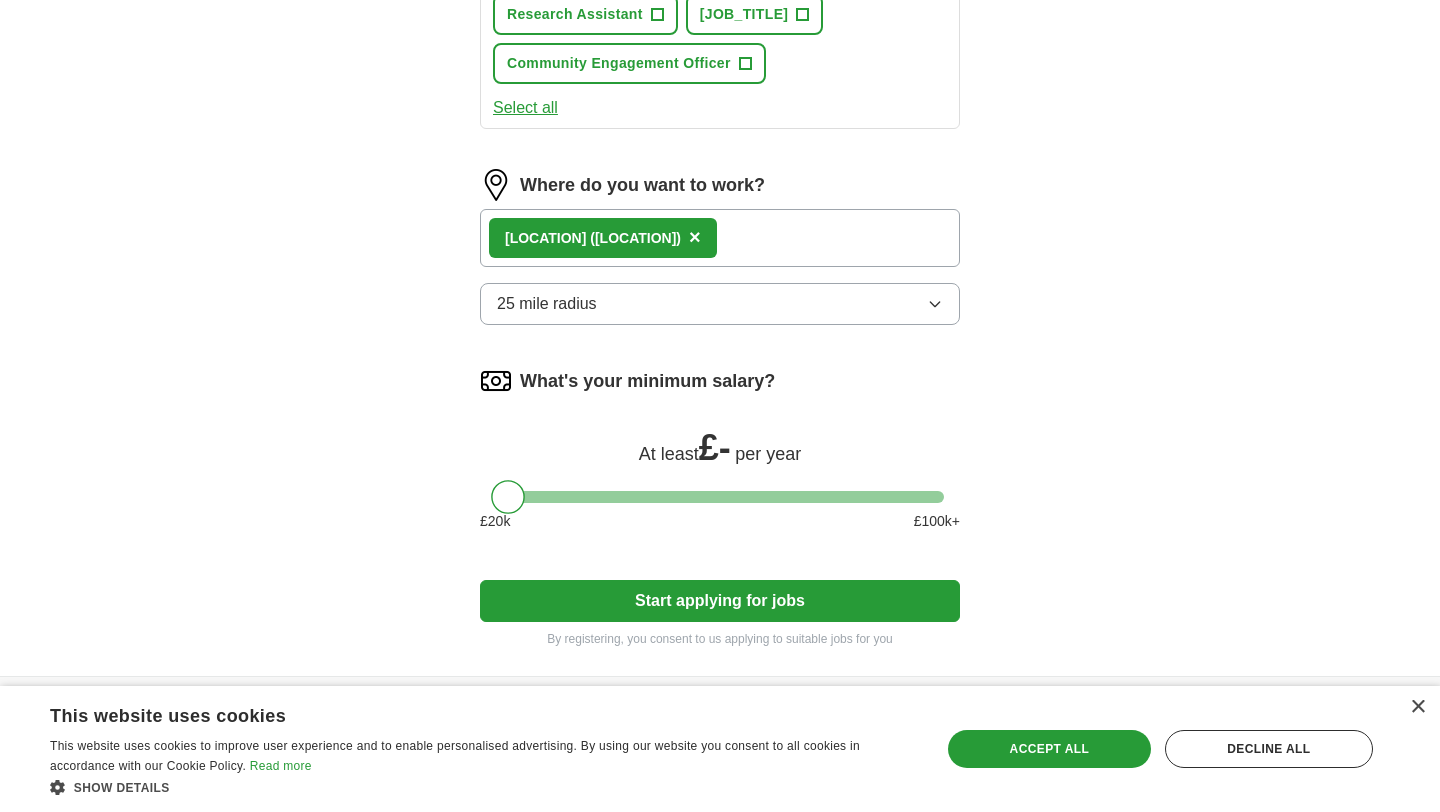 scroll, scrollTop: 1034, scrollLeft: 0, axis: vertical 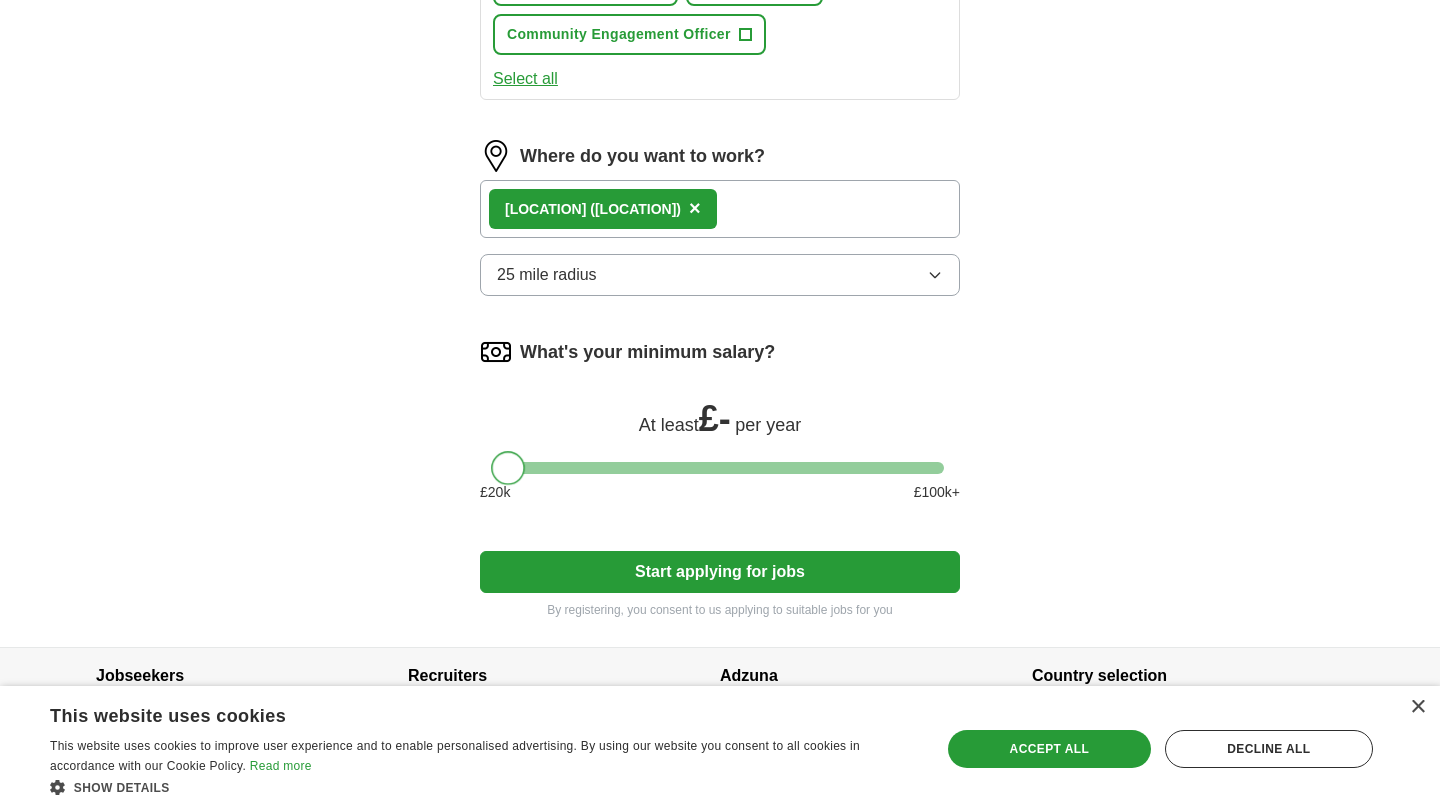 drag, startPoint x: 508, startPoint y: 467, endPoint x: 491, endPoint y: 467, distance: 17 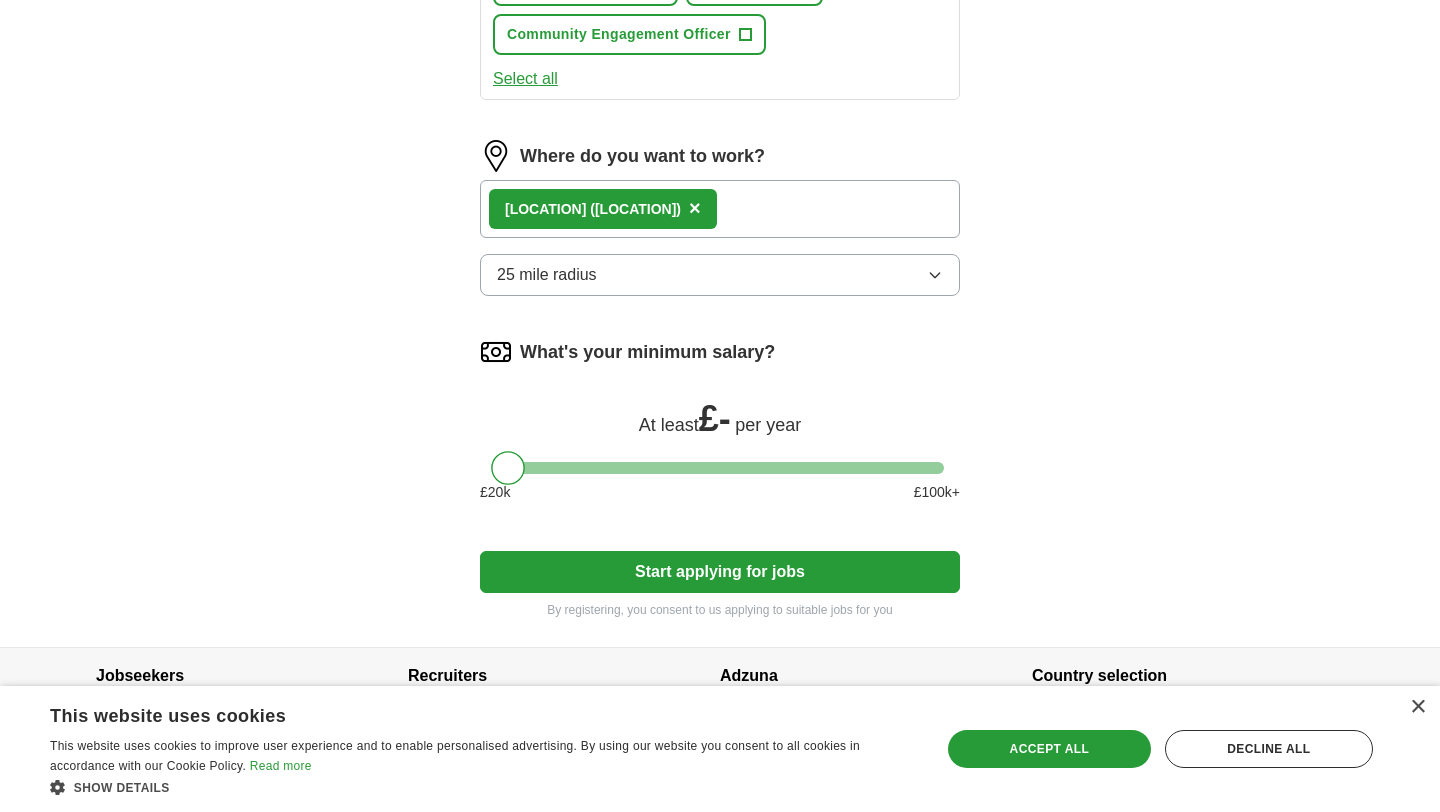 click on "Start applying for jobs" at bounding box center (720, 572) 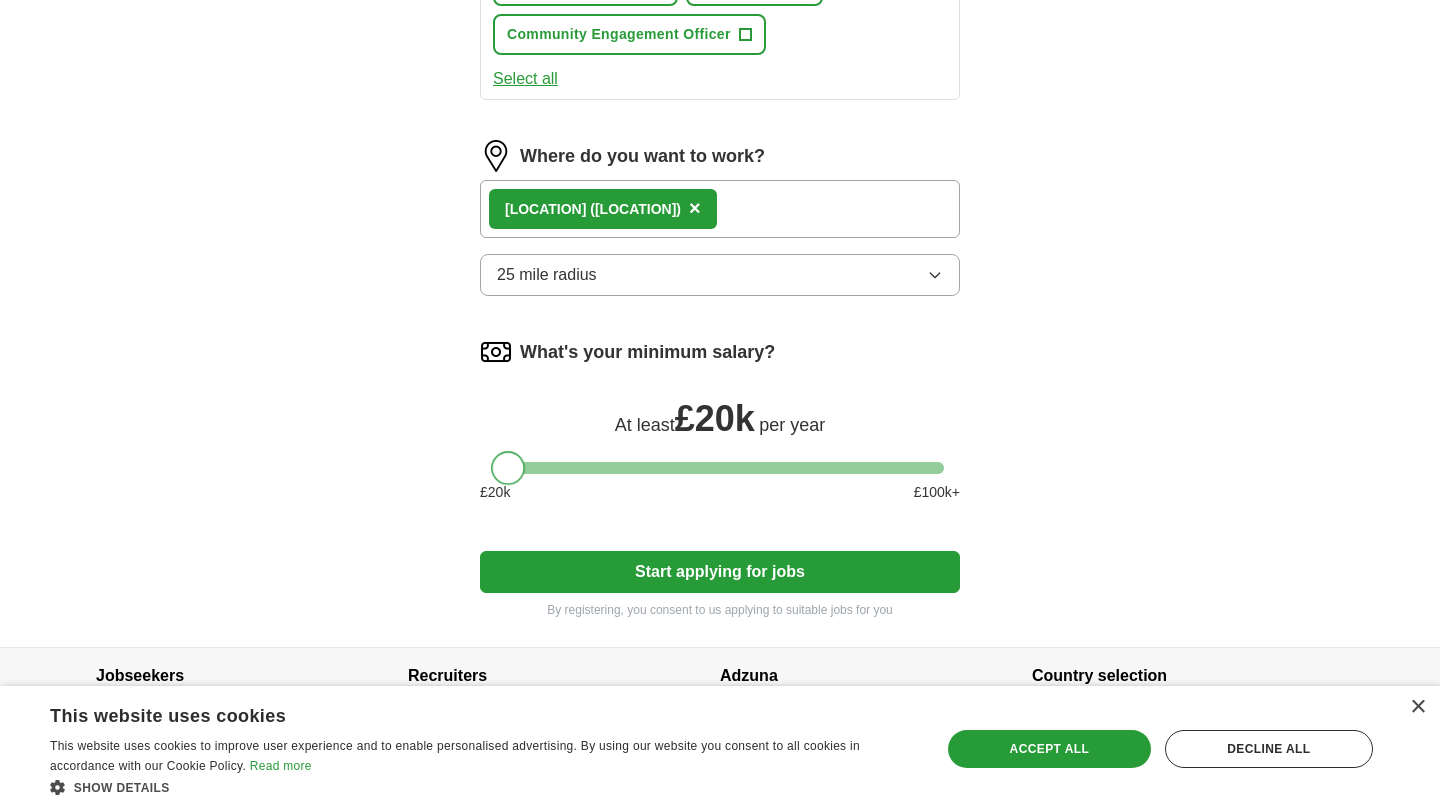 click at bounding box center [508, 468] 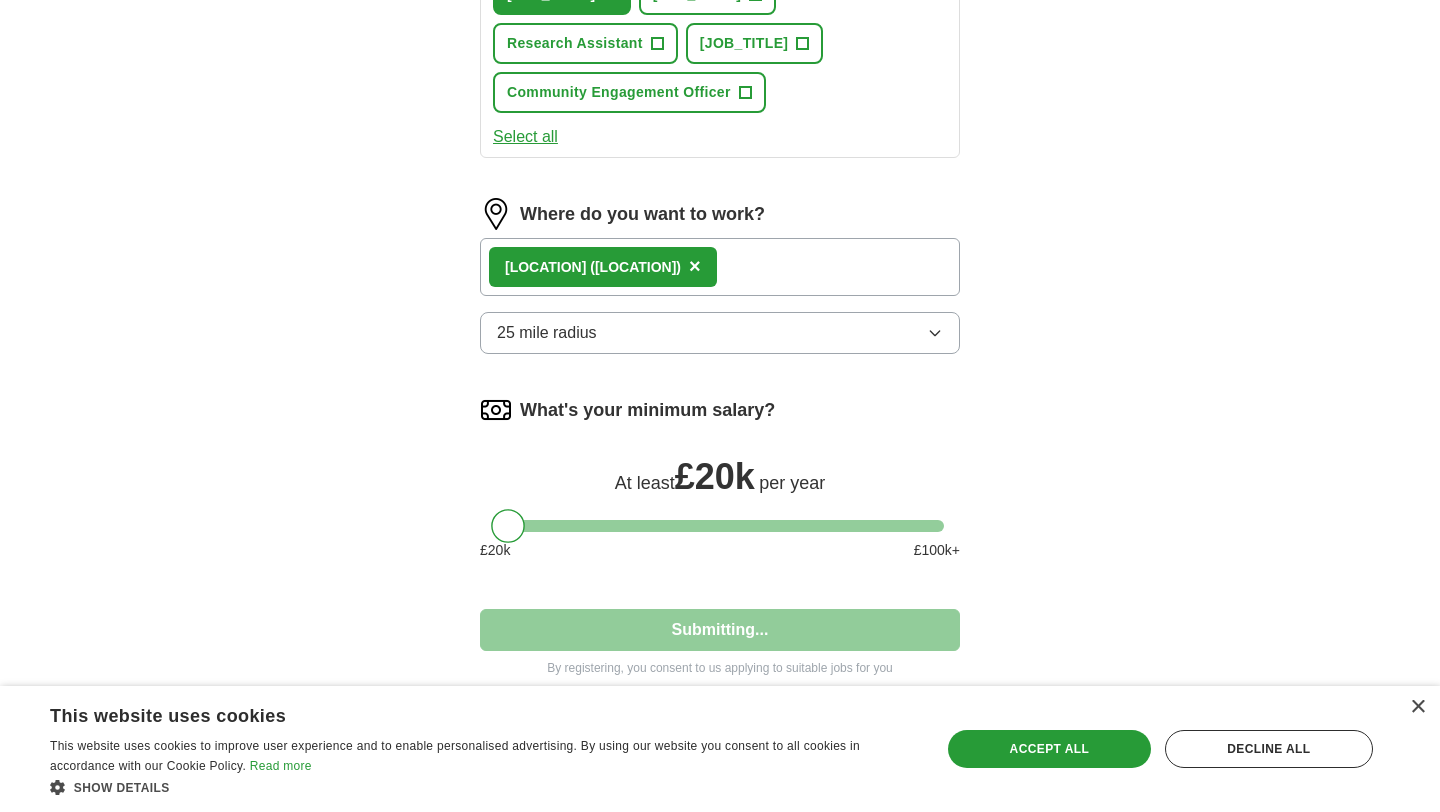 select on "**" 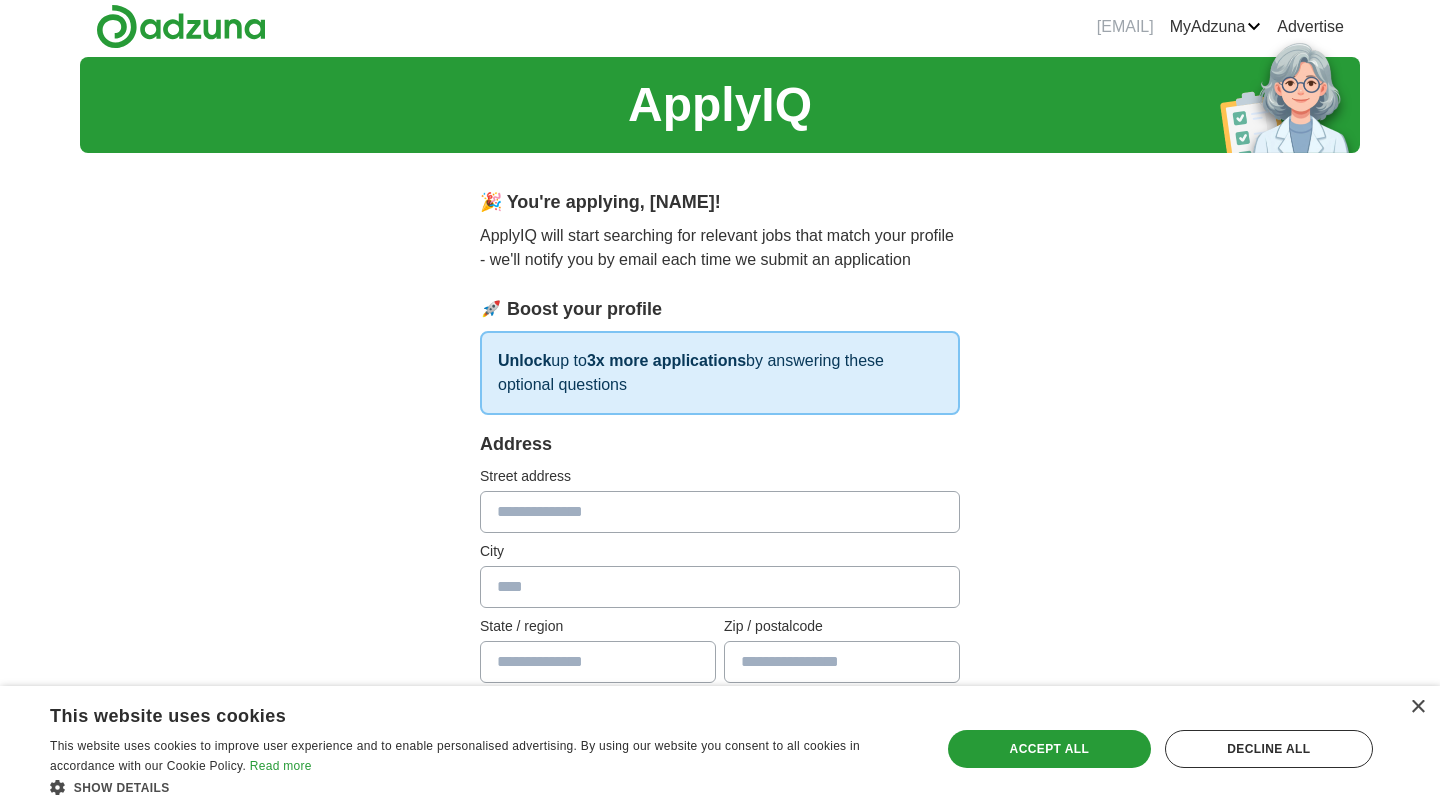 scroll, scrollTop: 0, scrollLeft: 0, axis: both 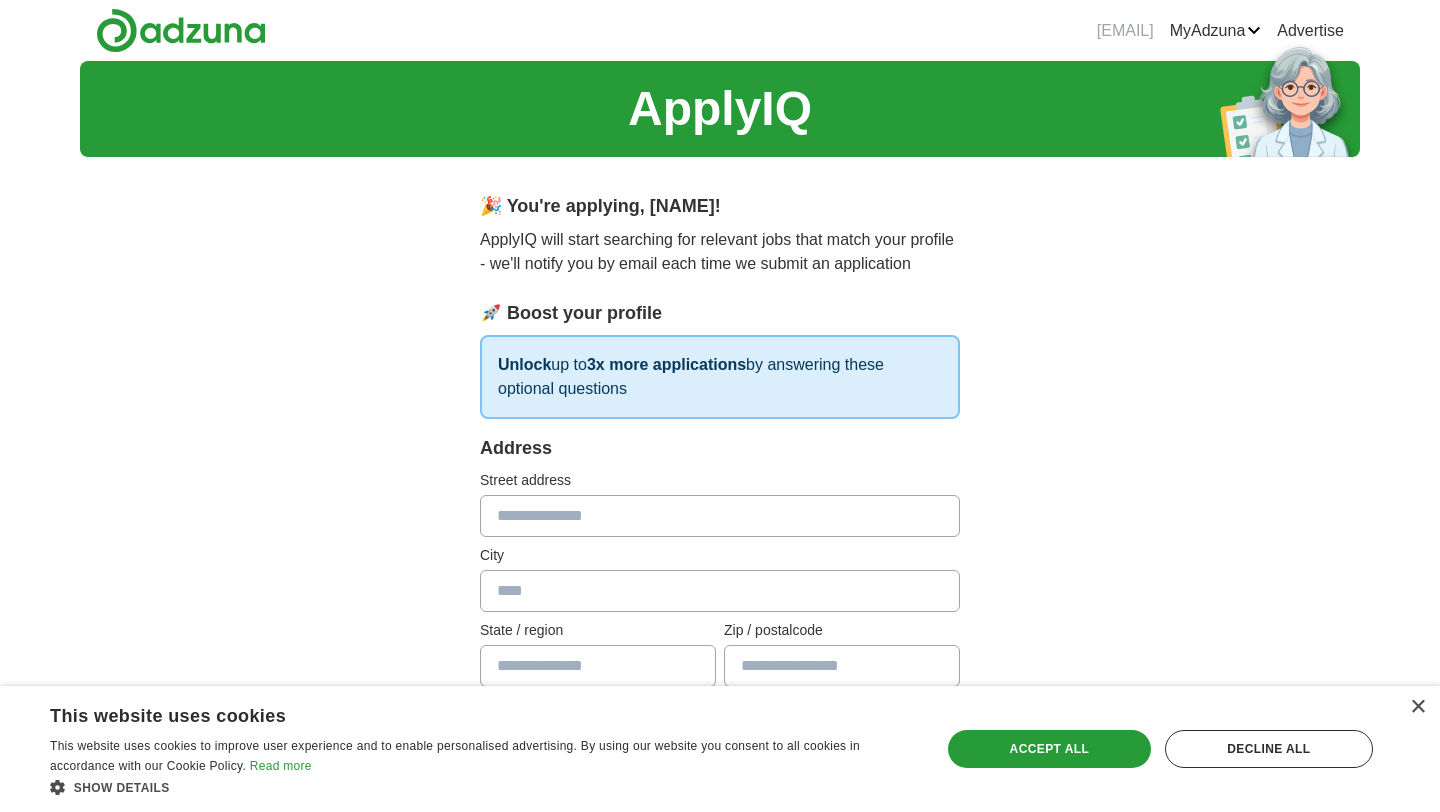click at bounding box center [720, 516] 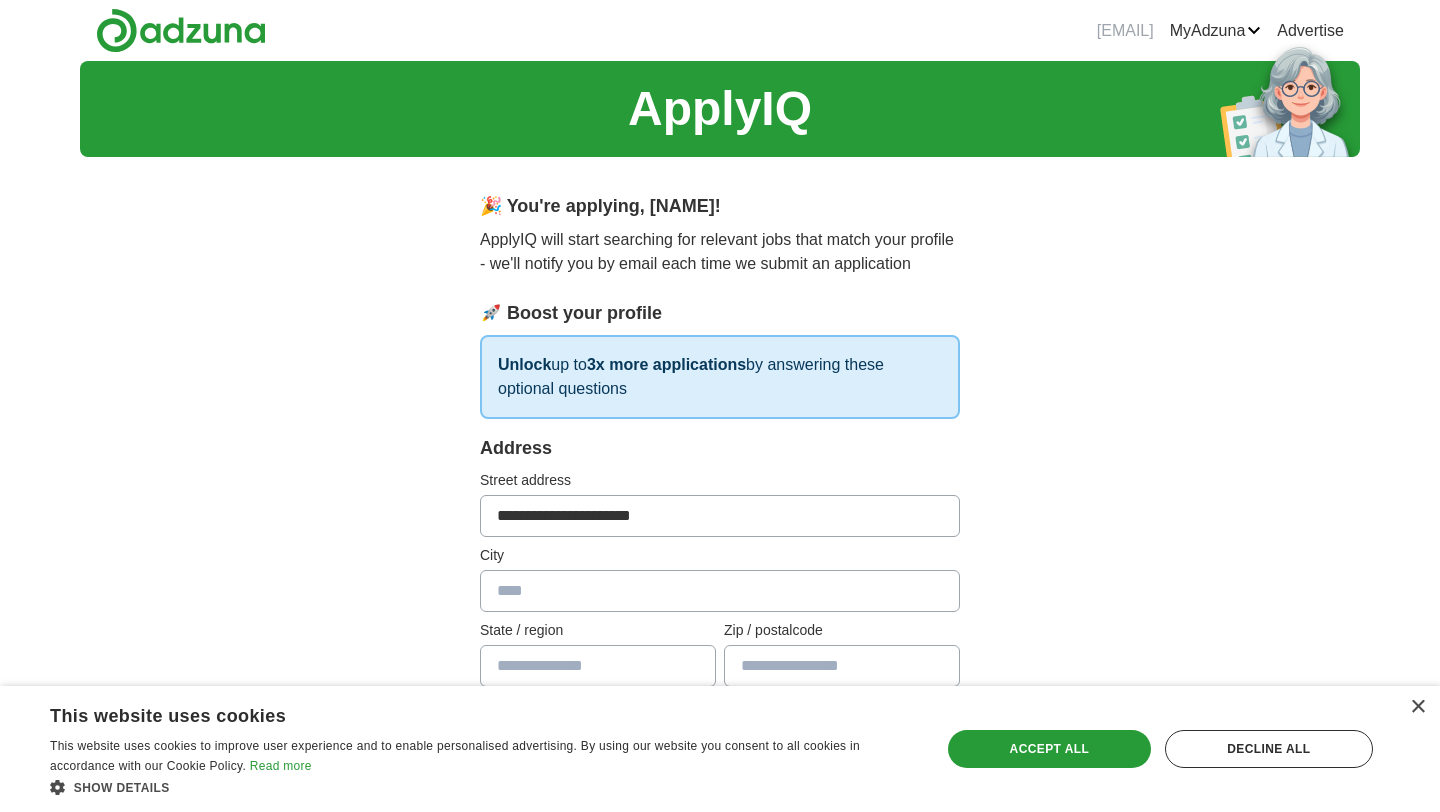 type on "**********" 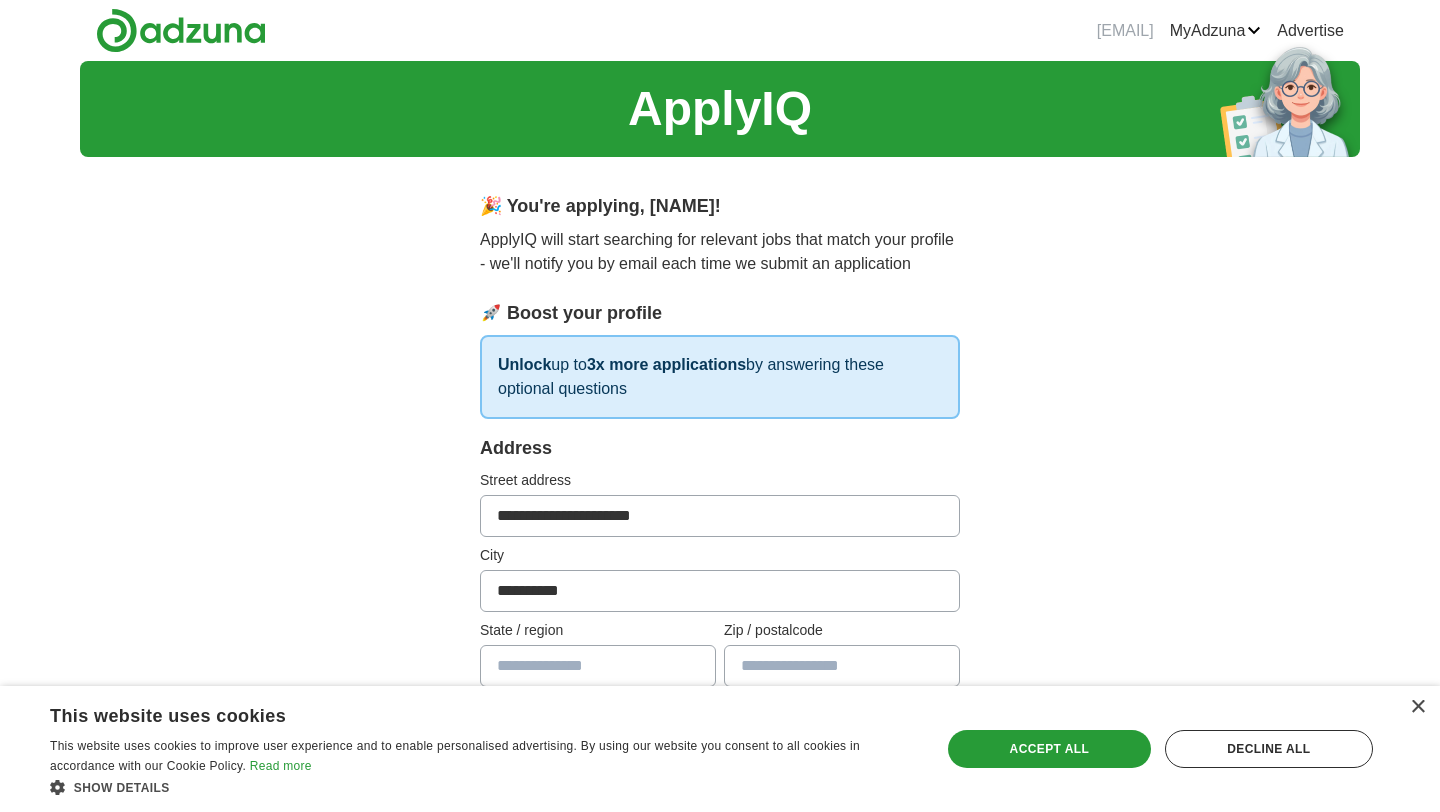 type on "*******" 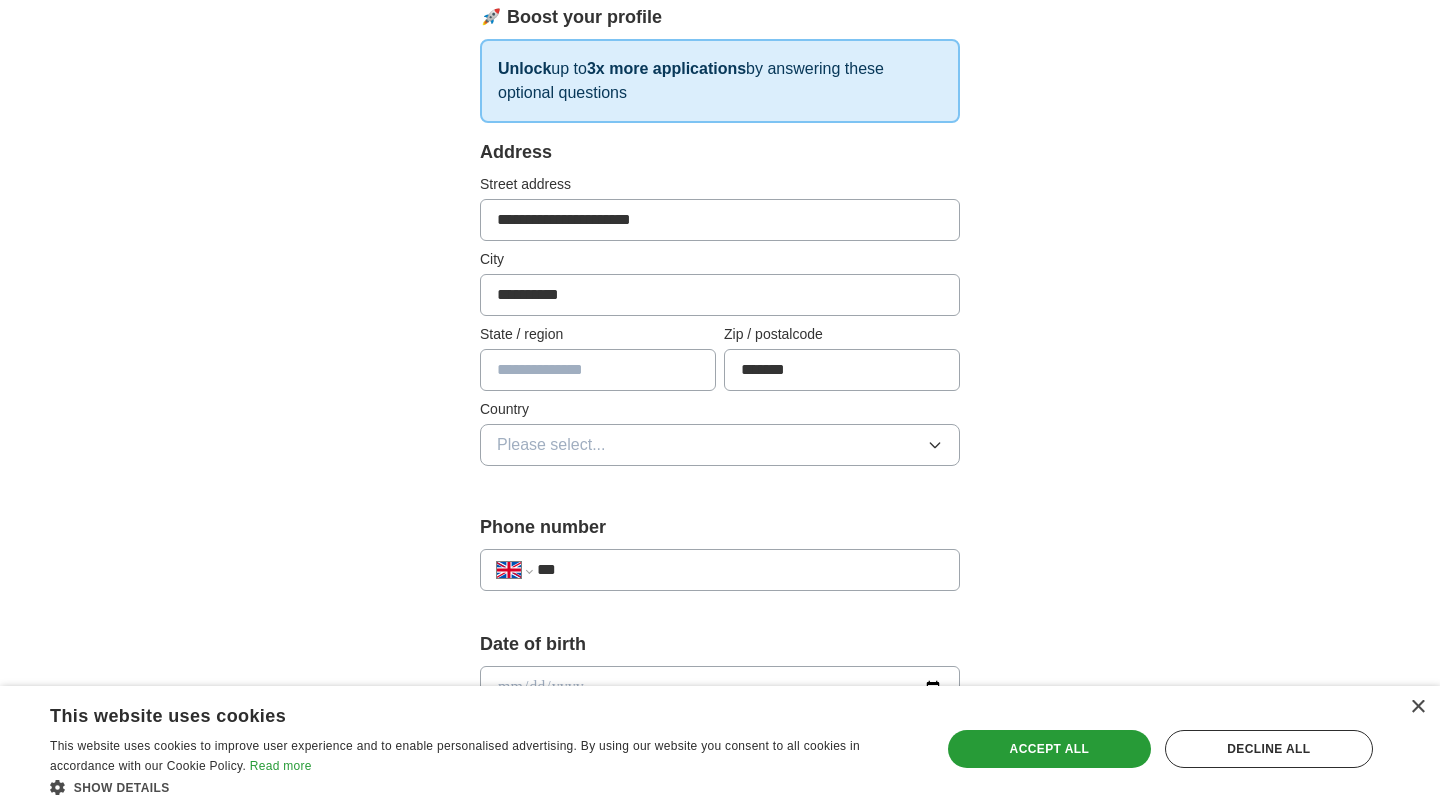 scroll, scrollTop: 300, scrollLeft: 0, axis: vertical 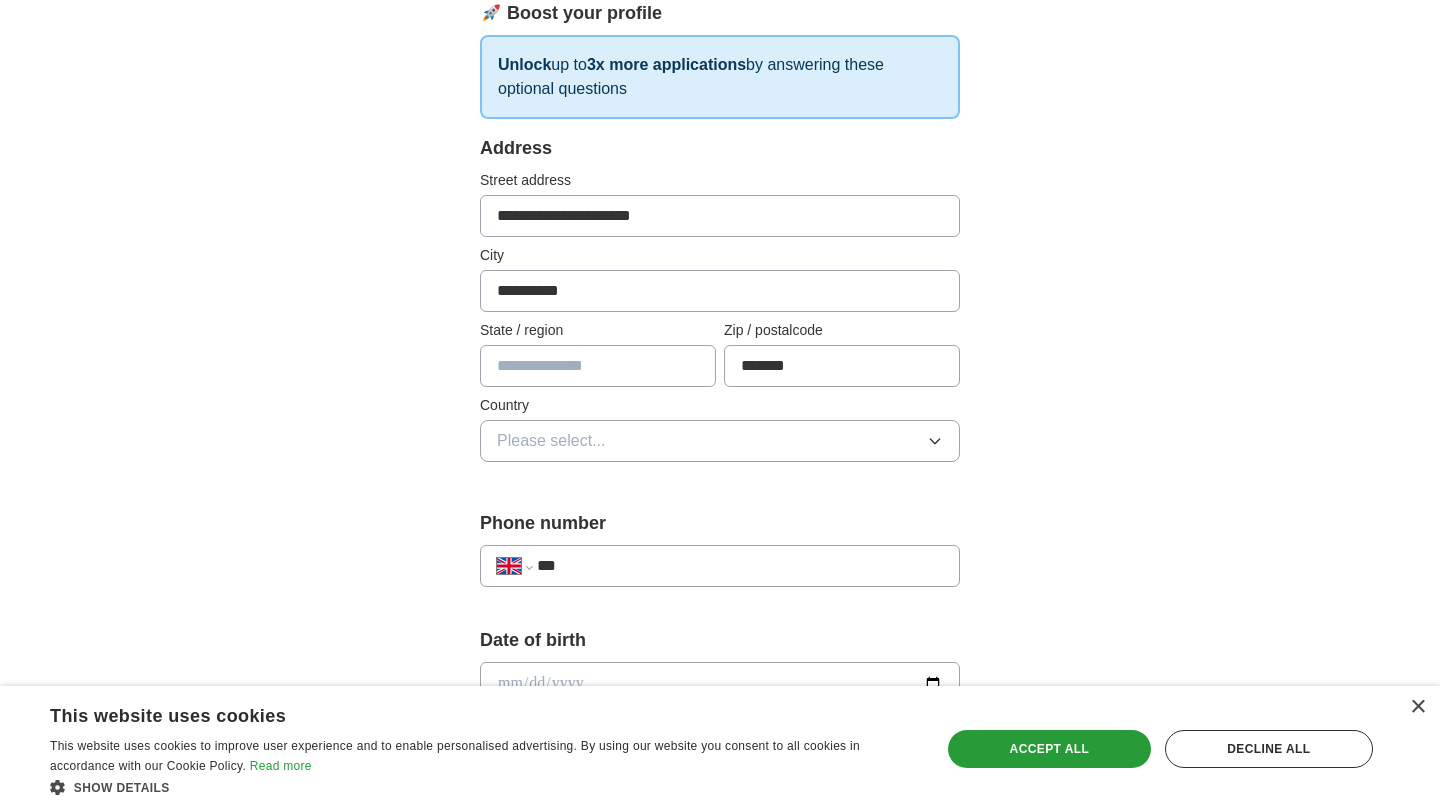 click on "Please select..." at bounding box center [720, 441] 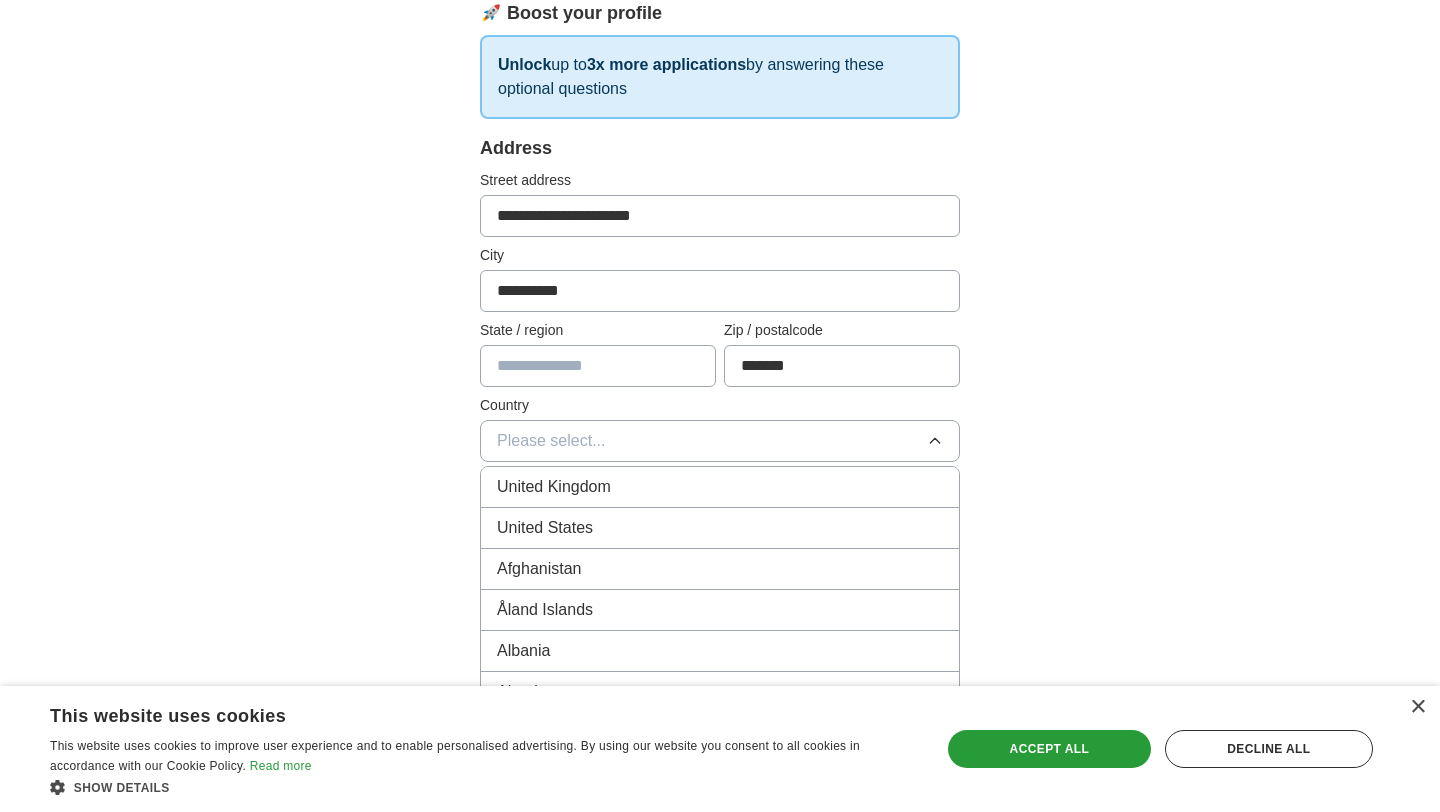 click on "United Kingdom" at bounding box center (720, 487) 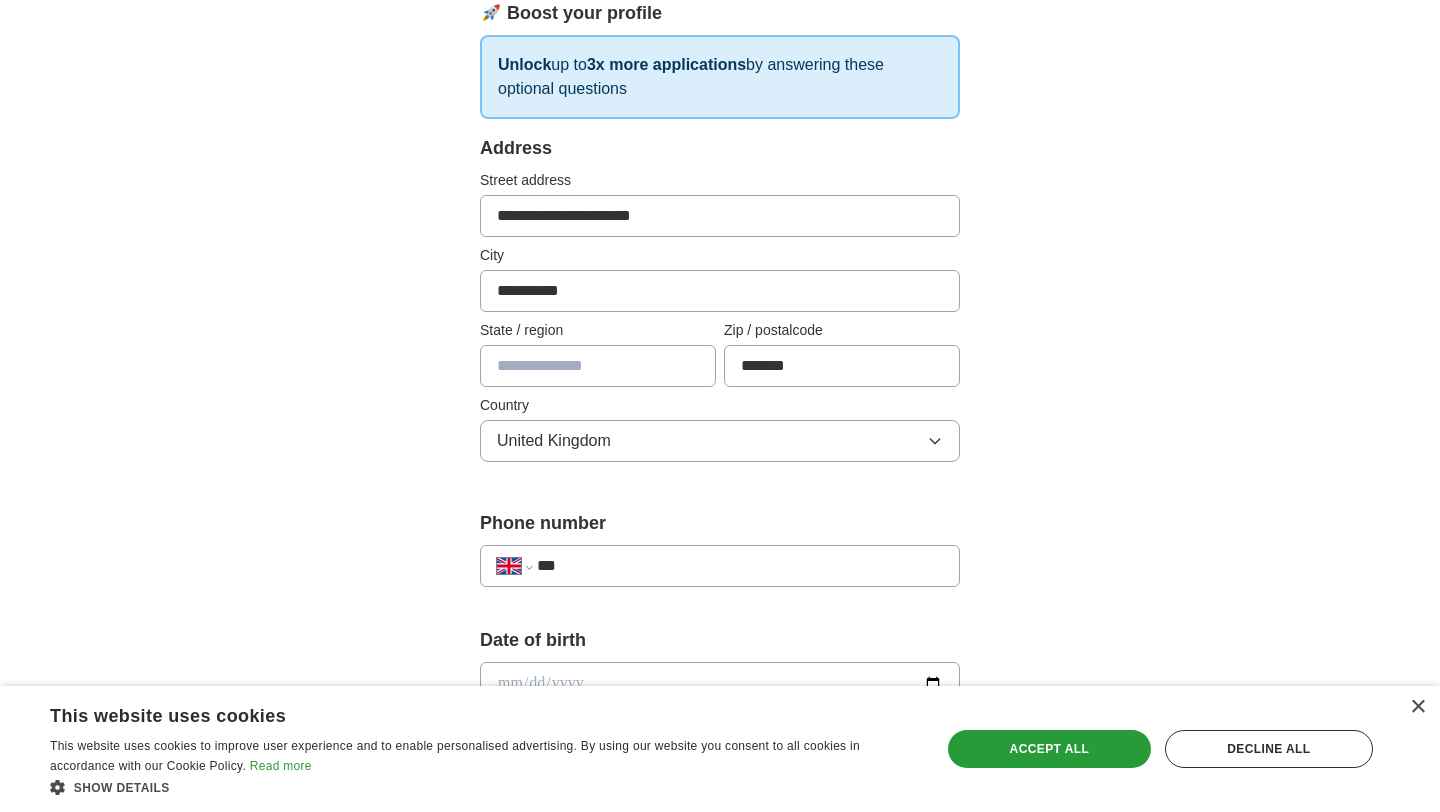 click on "***" at bounding box center (740, 566) 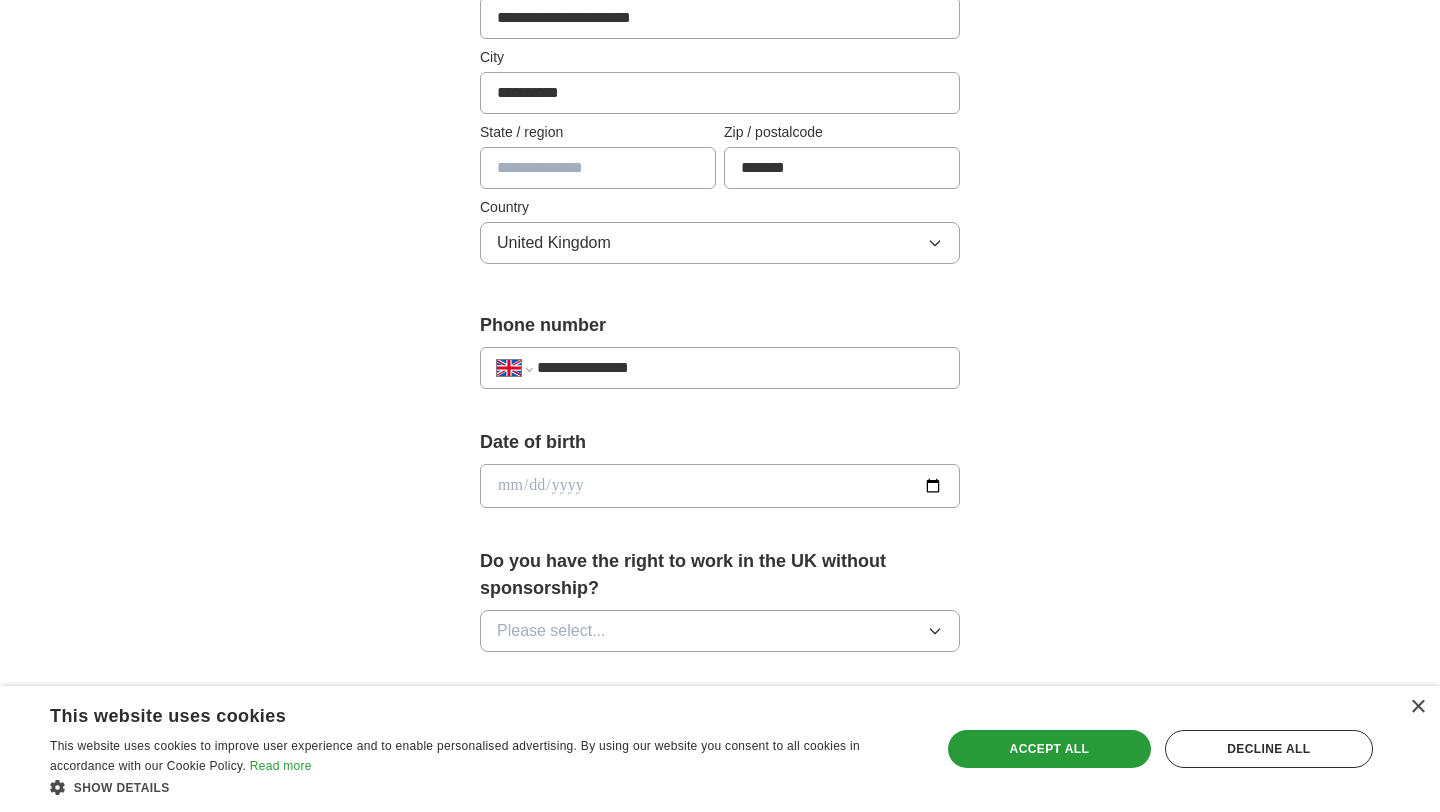 scroll, scrollTop: 502, scrollLeft: 0, axis: vertical 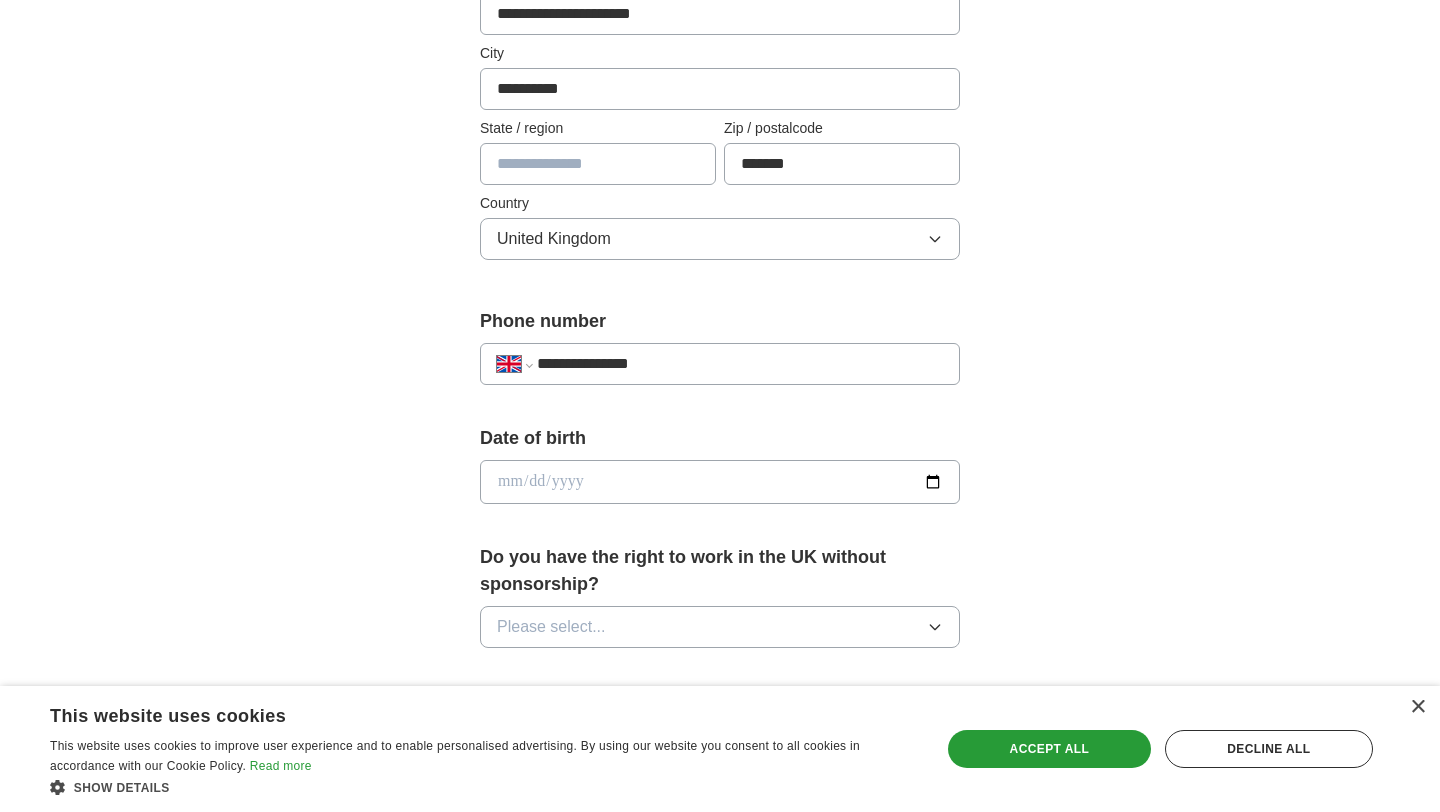 click at bounding box center [720, 482] 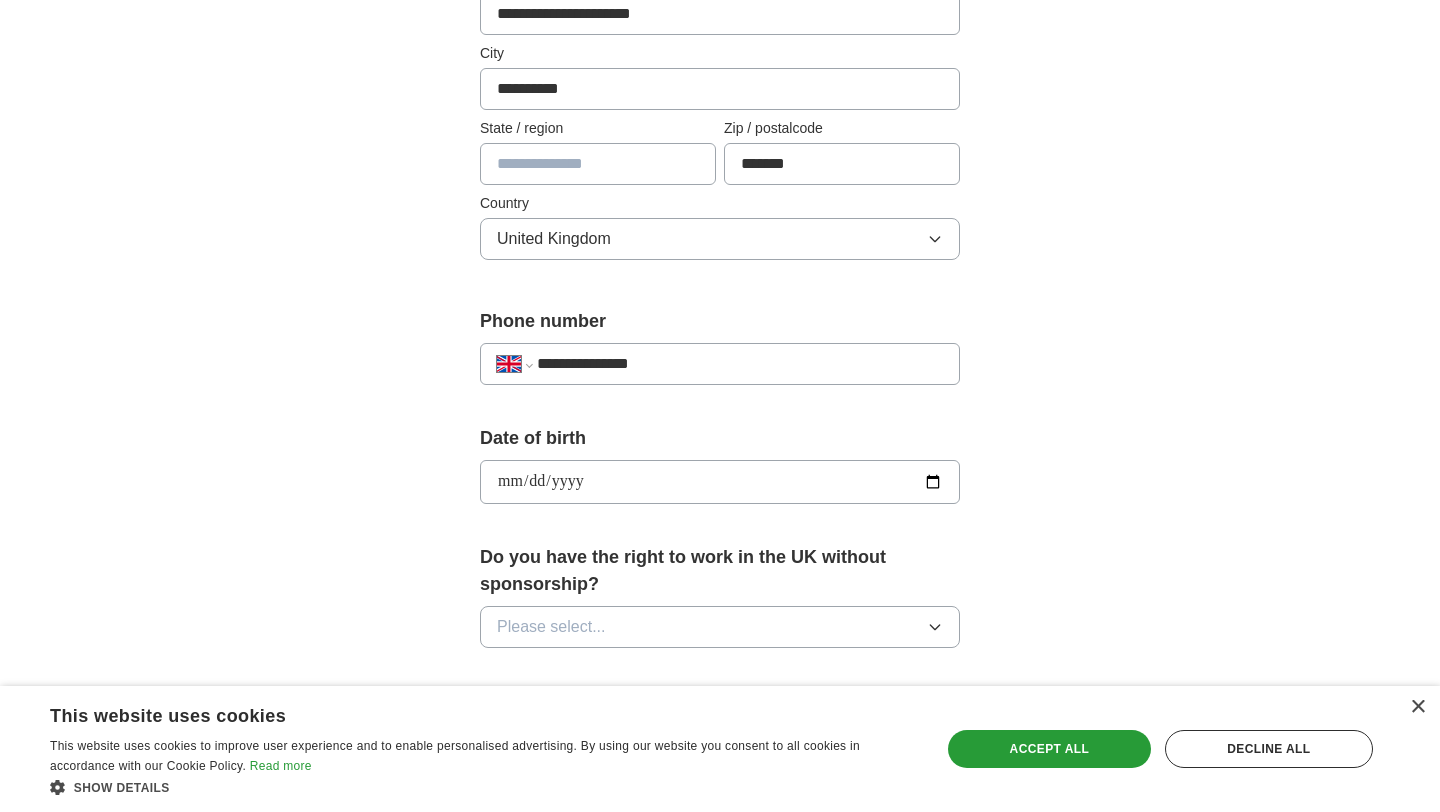 click on "Please select..." at bounding box center (551, 627) 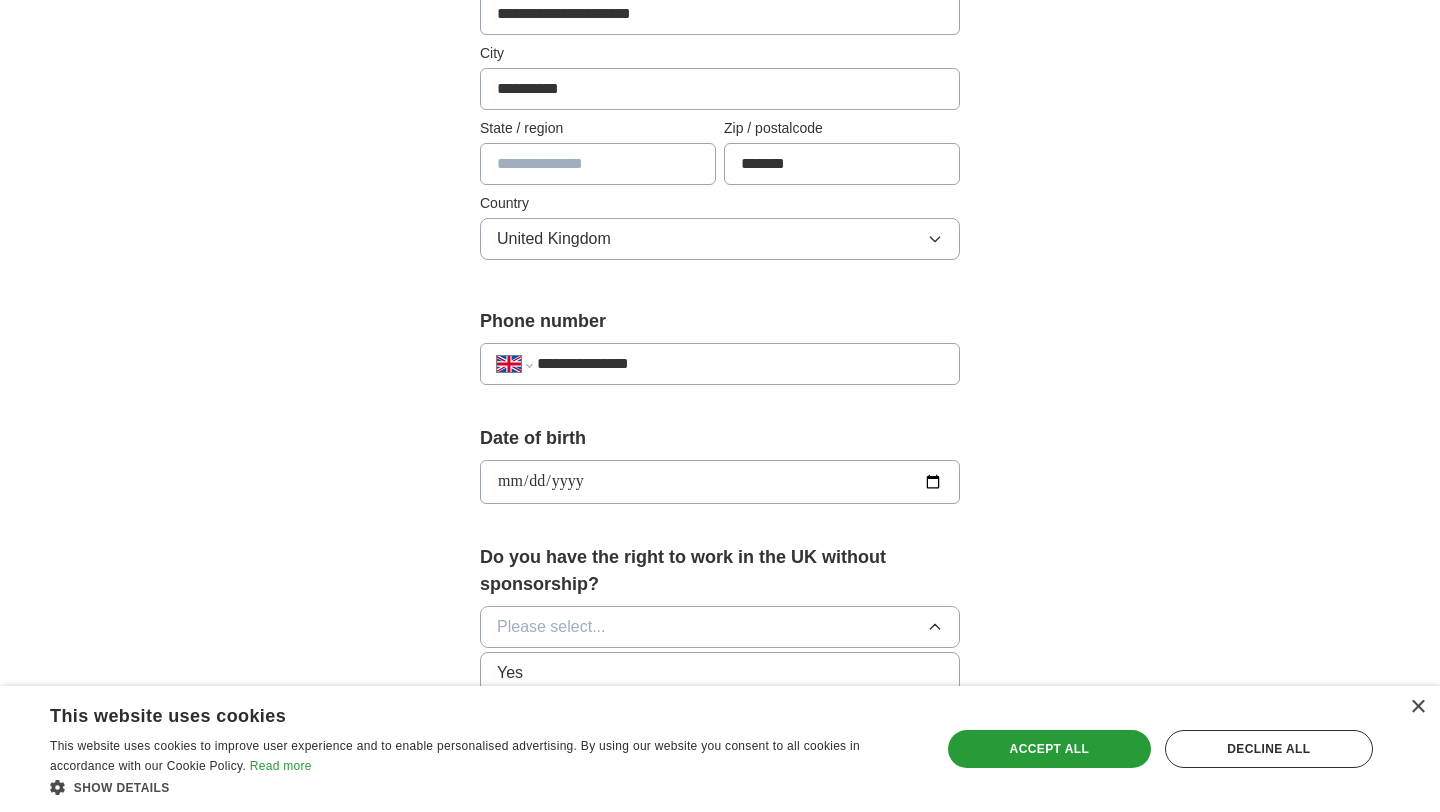 click on "Yes" at bounding box center [720, 673] 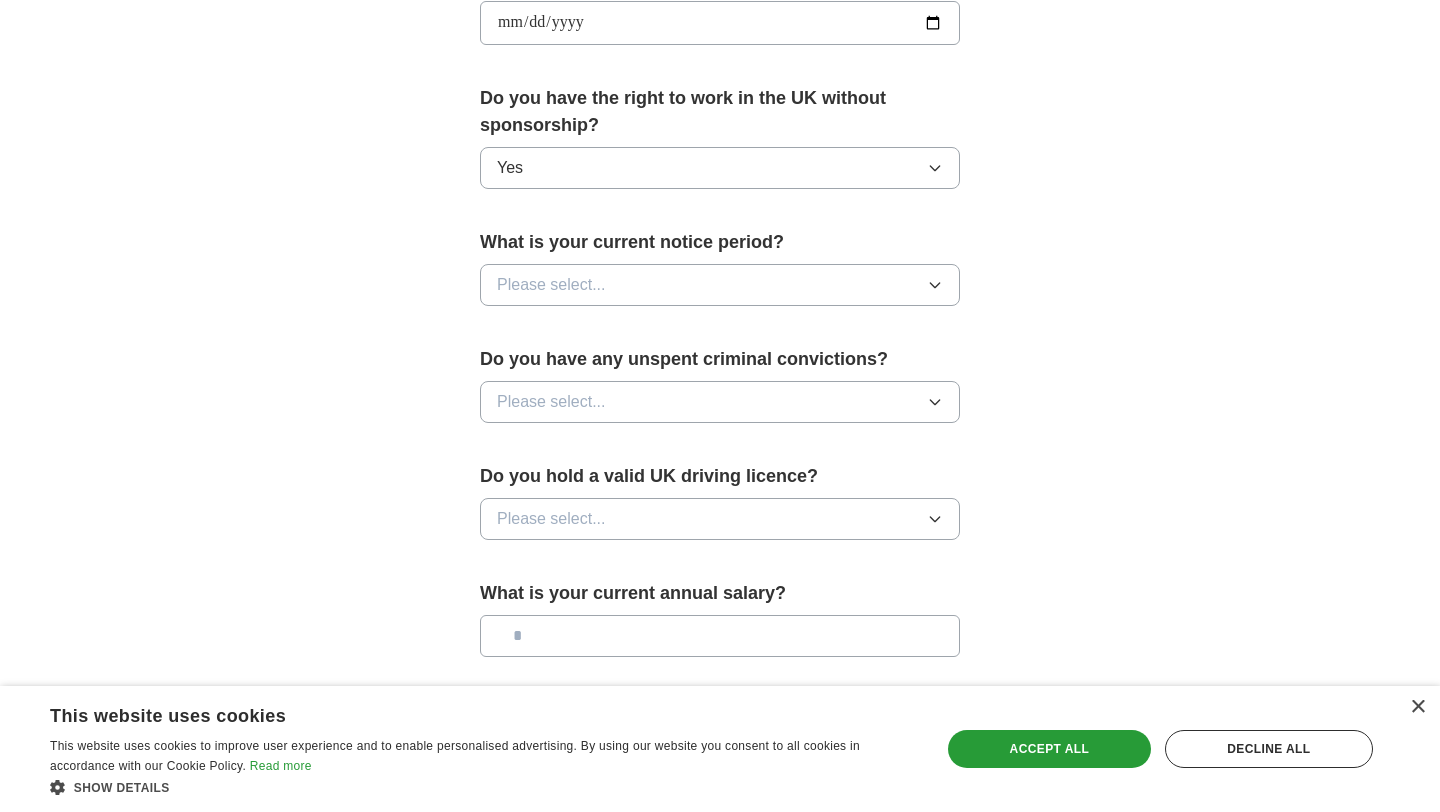 scroll, scrollTop: 964, scrollLeft: 0, axis: vertical 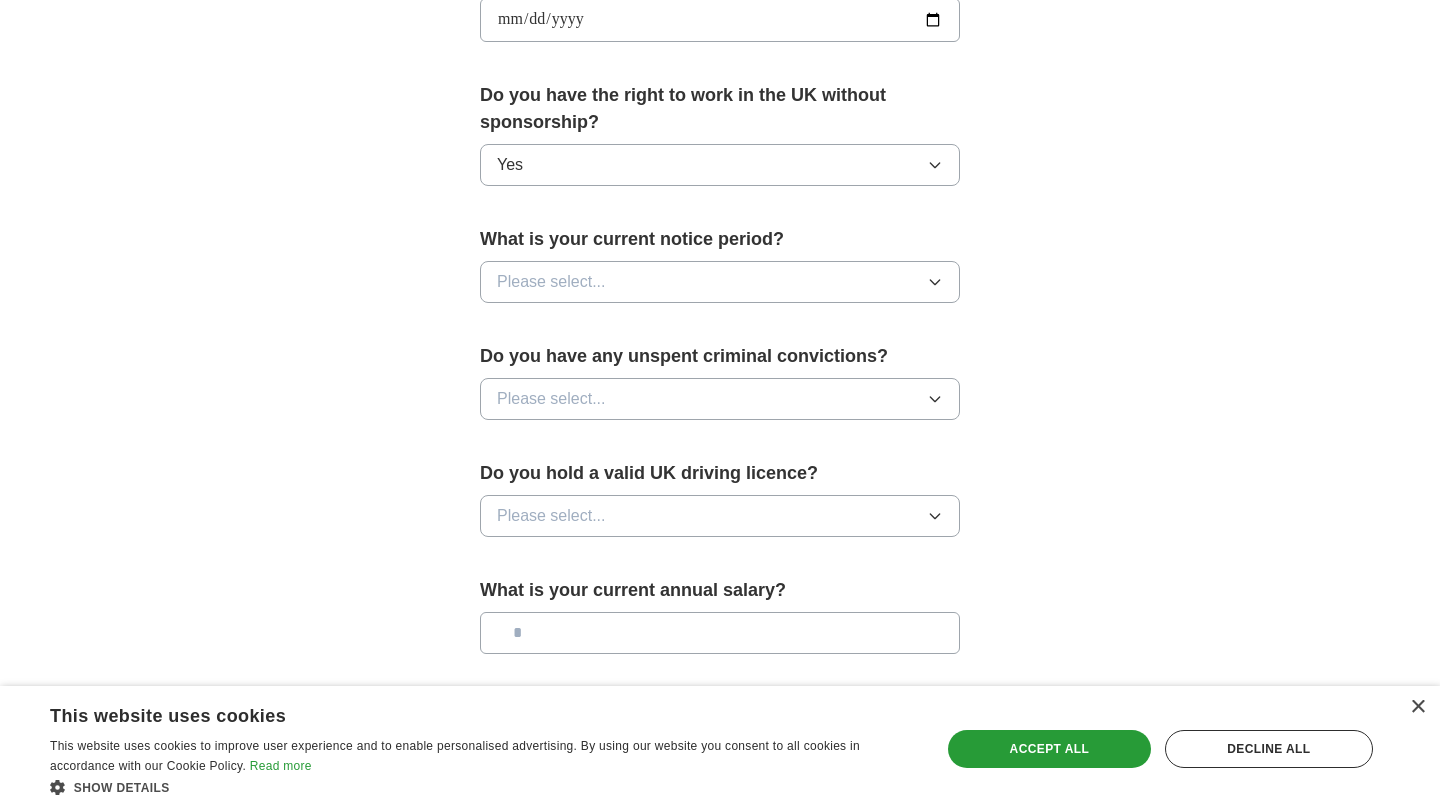 click on "Please select..." at bounding box center (720, 282) 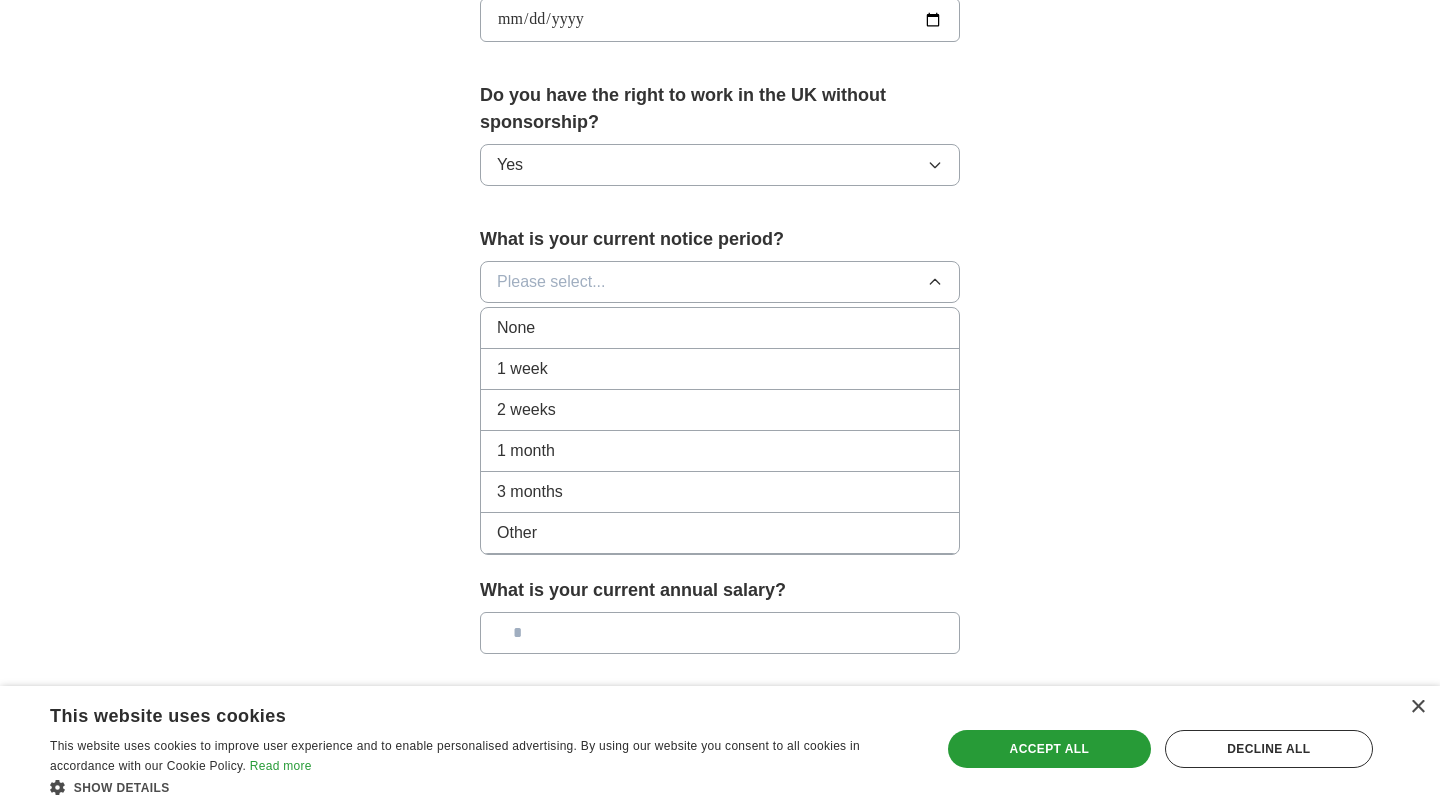 click on "None" at bounding box center (720, 328) 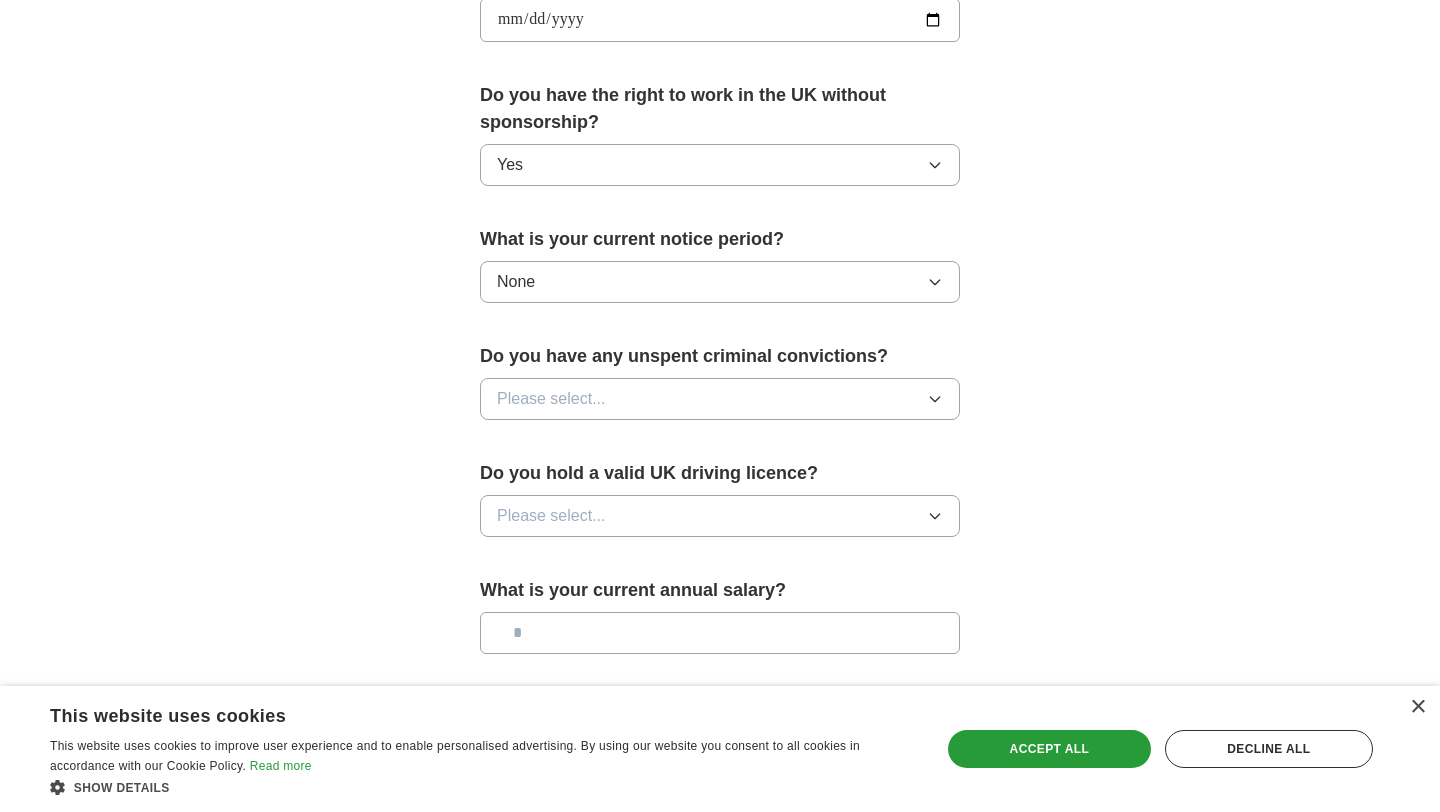 click on "Please select..." at bounding box center (720, 399) 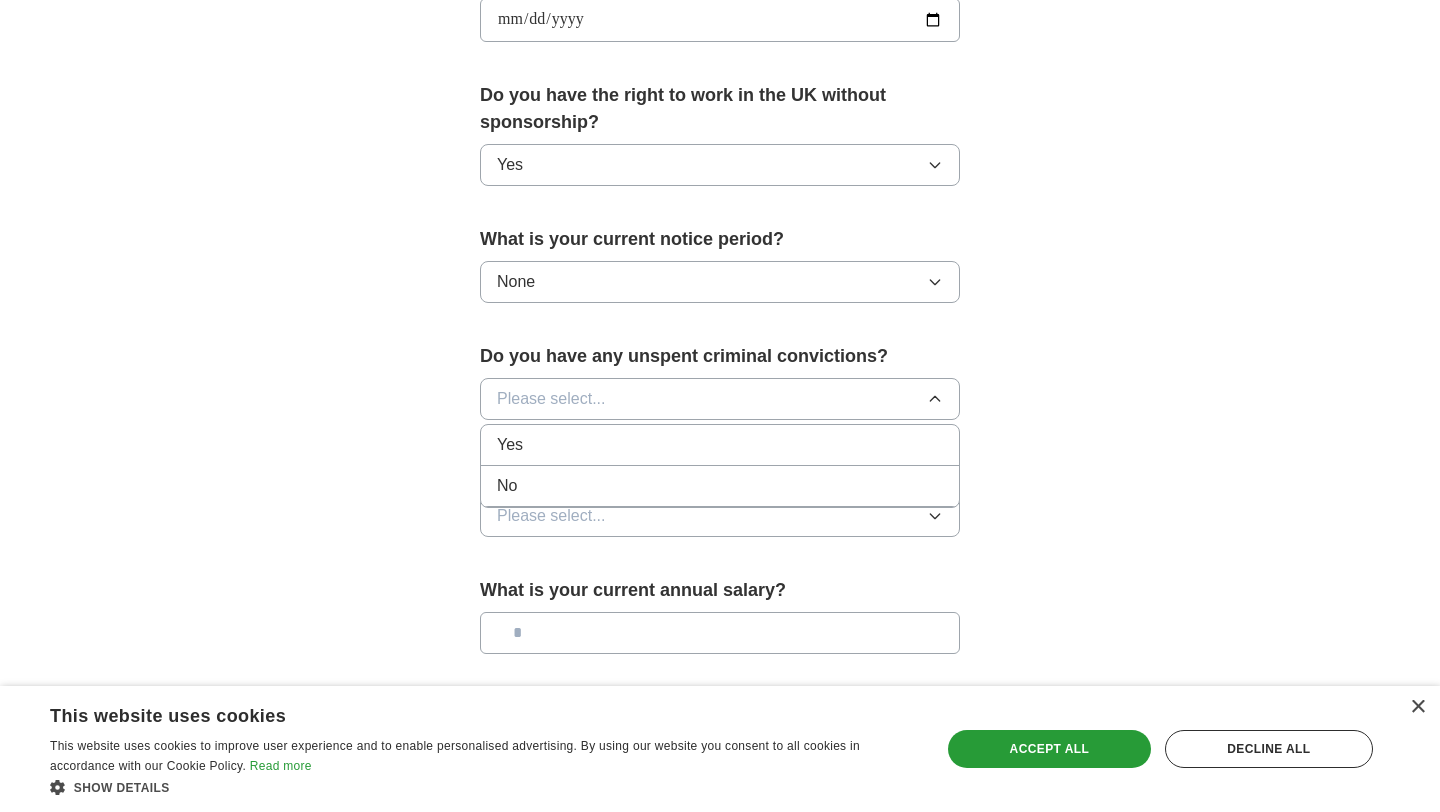 click on "No" at bounding box center [720, 486] 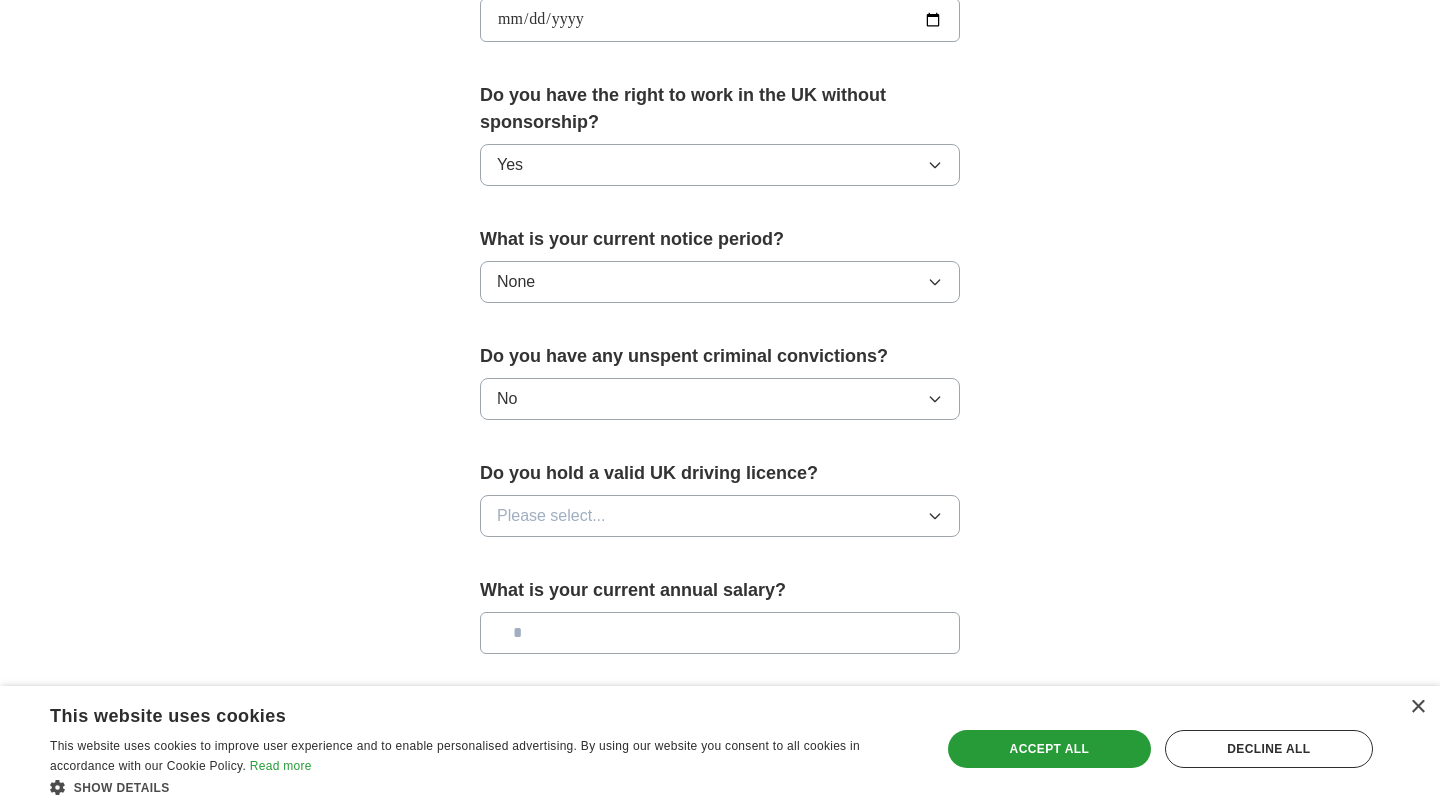 click on "Please select..." at bounding box center (720, 516) 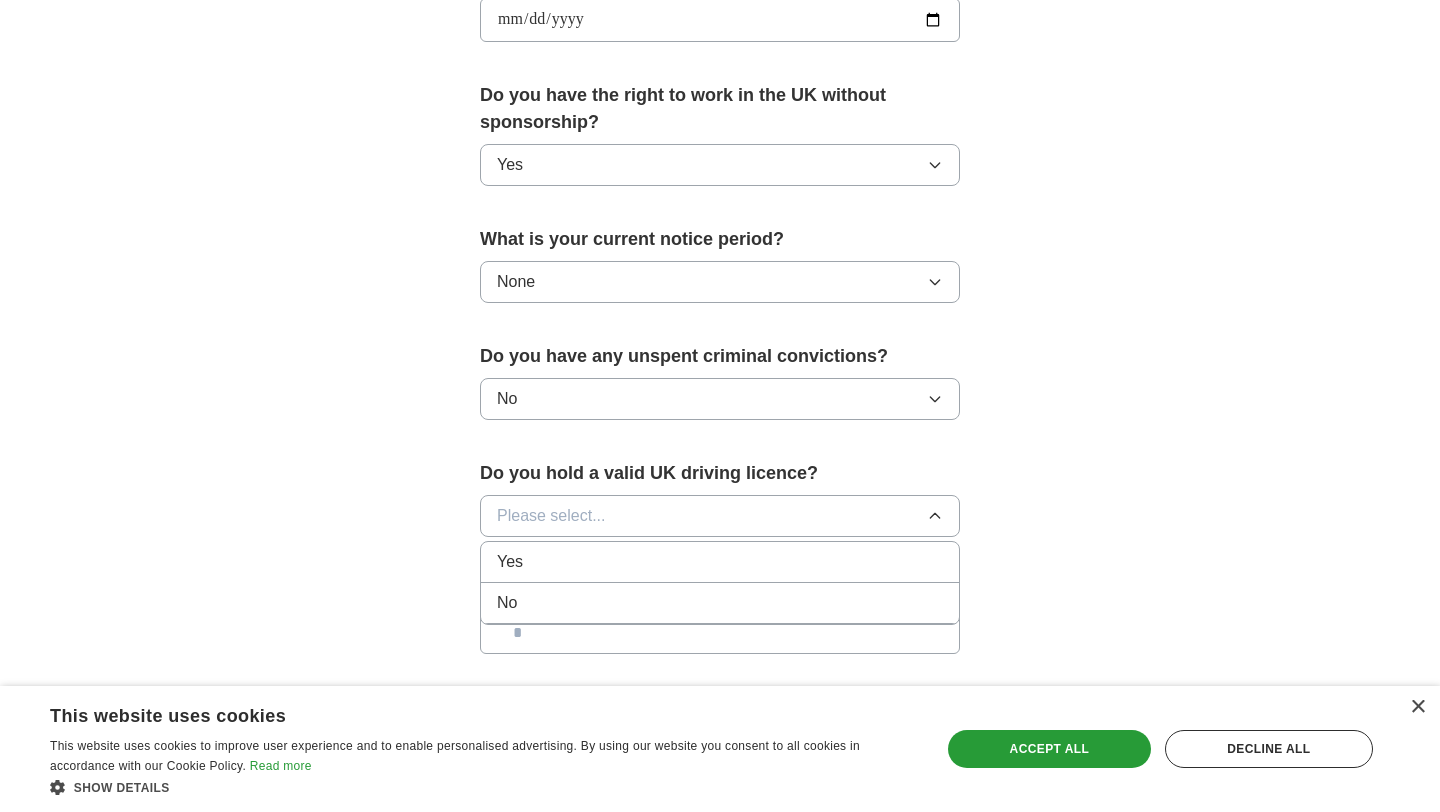 click on "No" at bounding box center (720, 603) 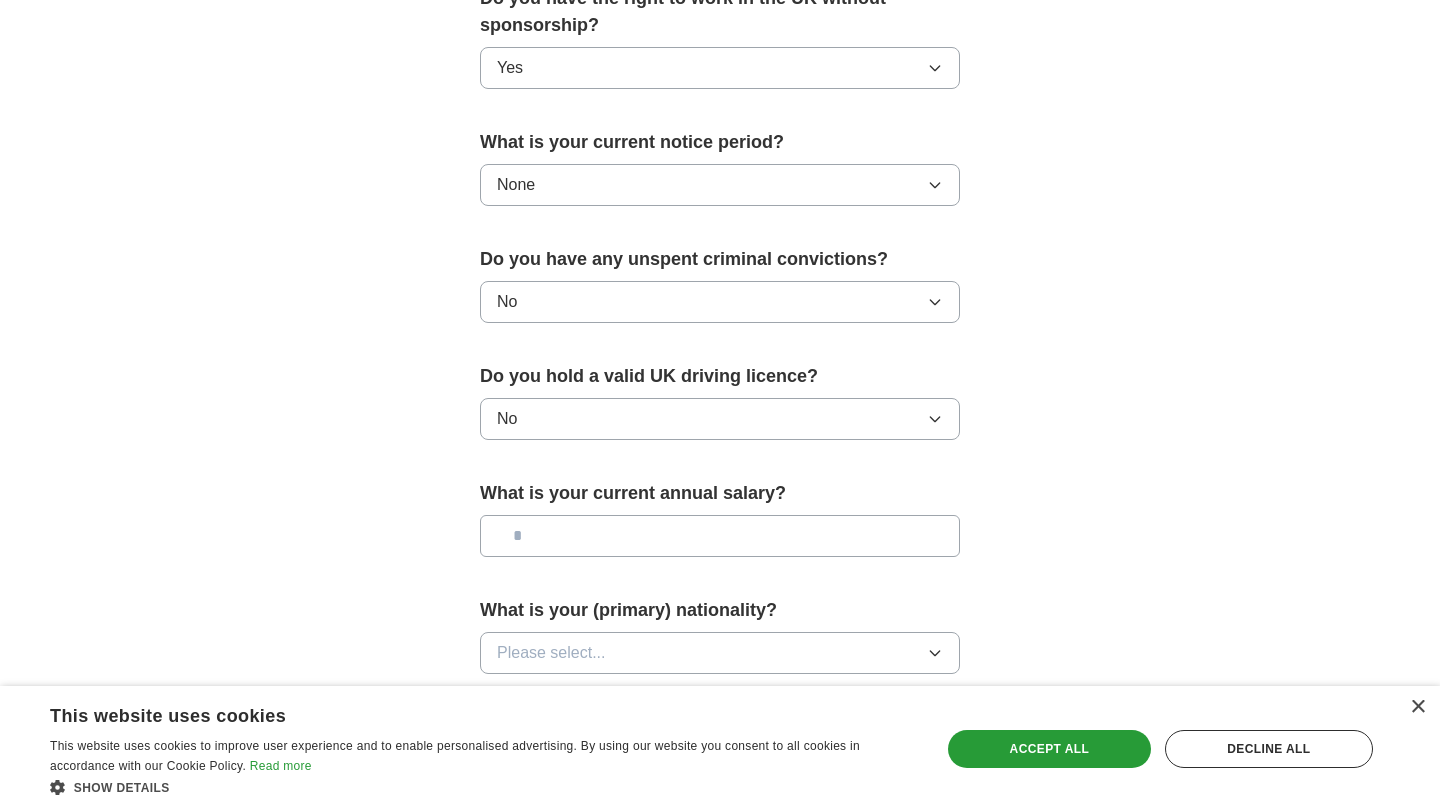 scroll, scrollTop: 1266, scrollLeft: 0, axis: vertical 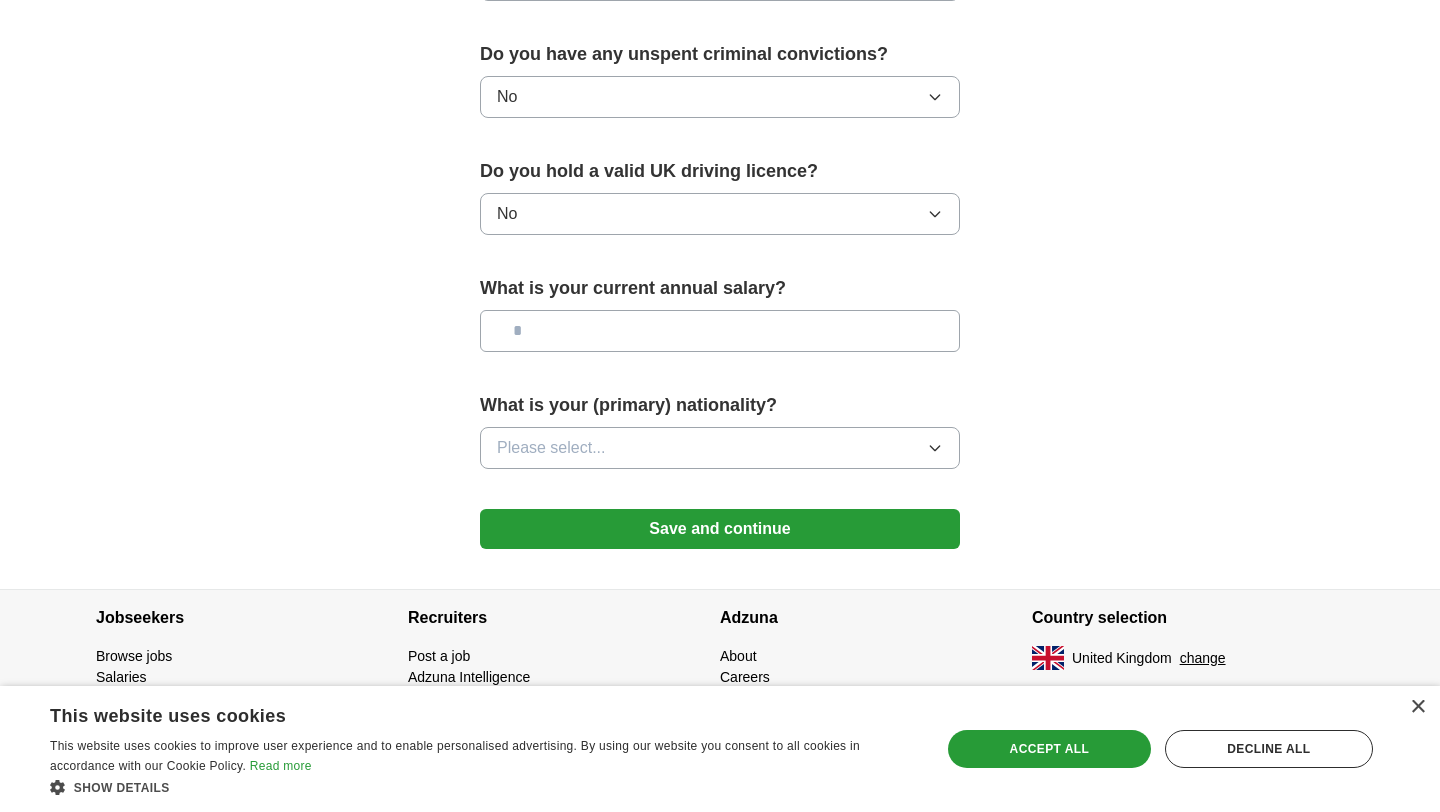 click on "Please select..." at bounding box center [720, 448] 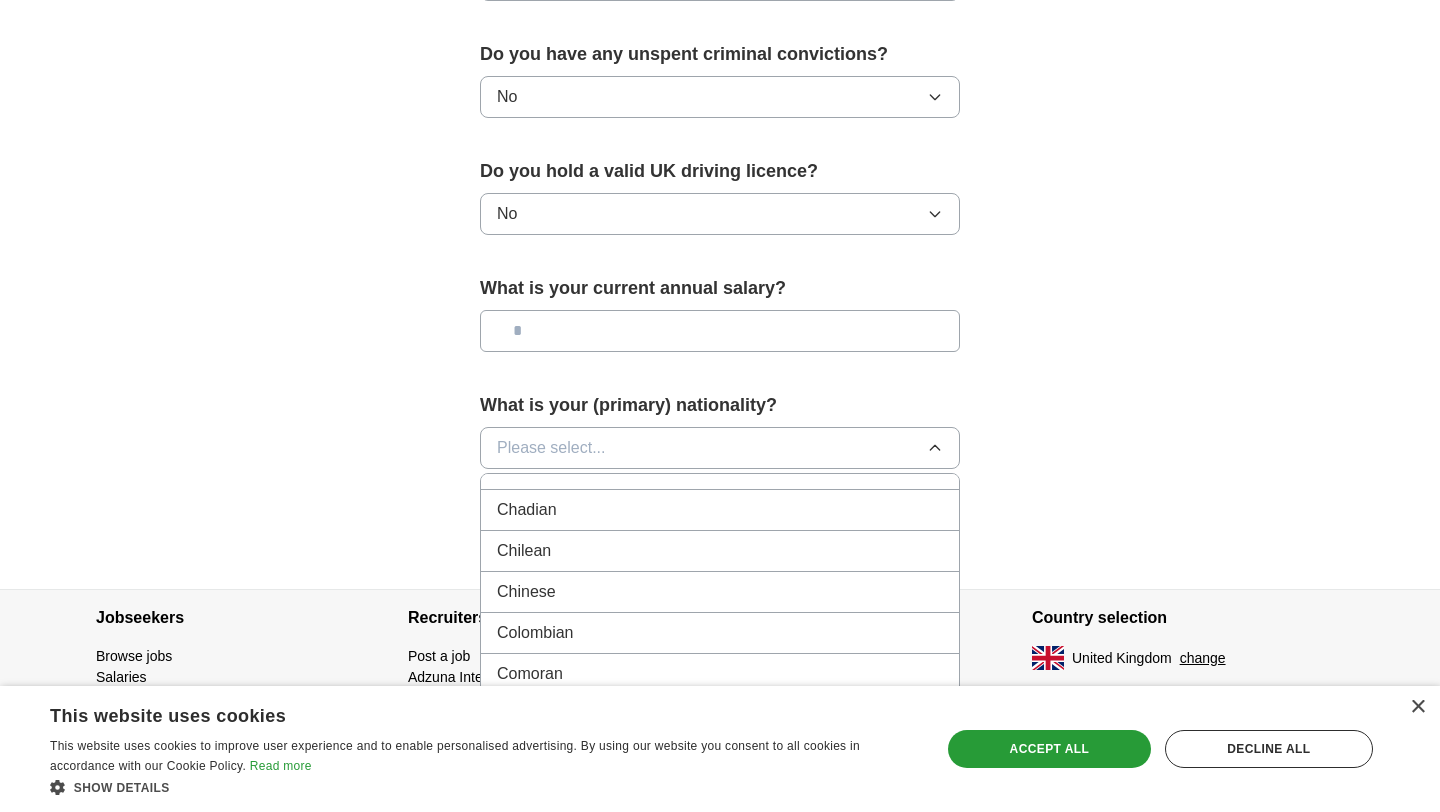 scroll, scrollTop: 1536, scrollLeft: 0, axis: vertical 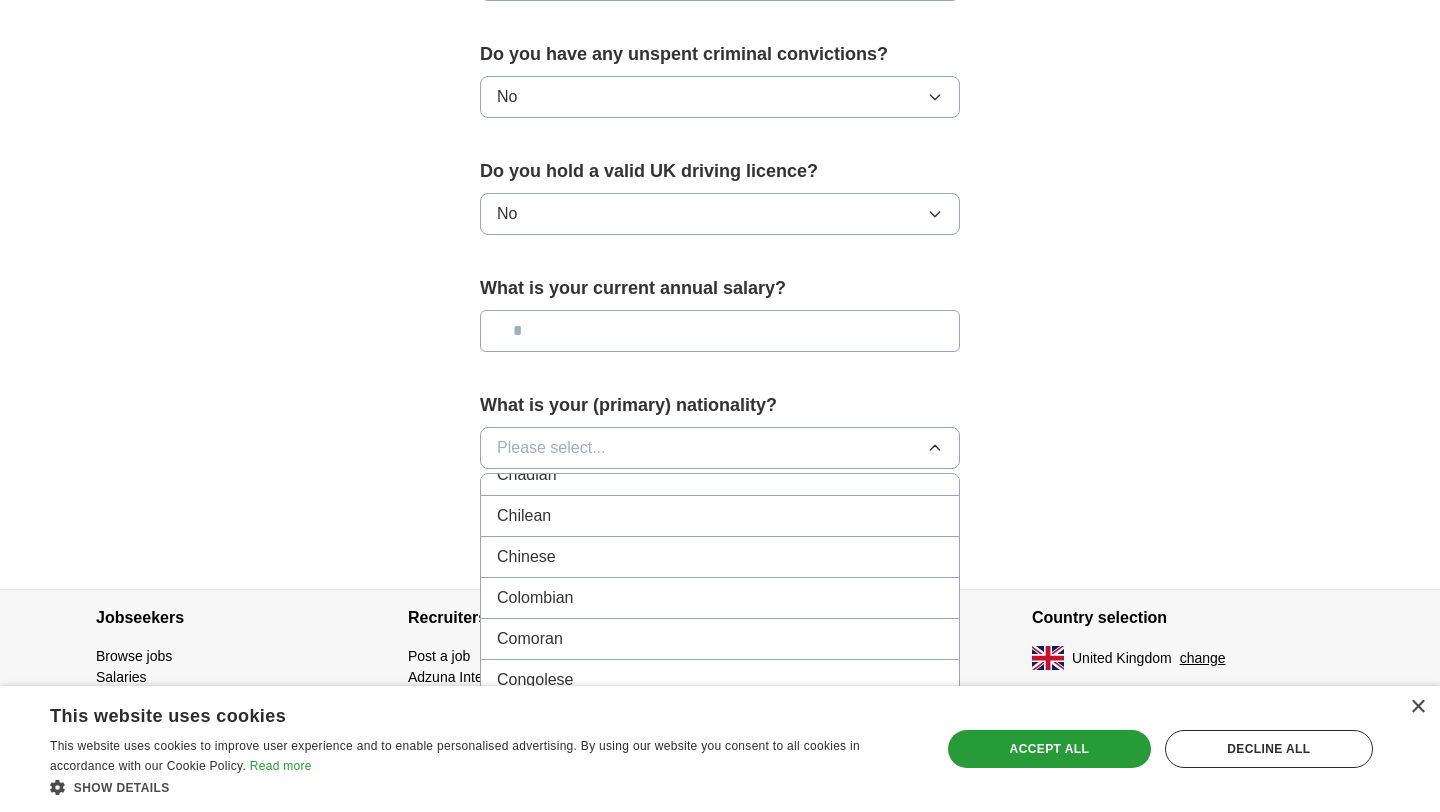click on "Please select..." at bounding box center [720, 448] 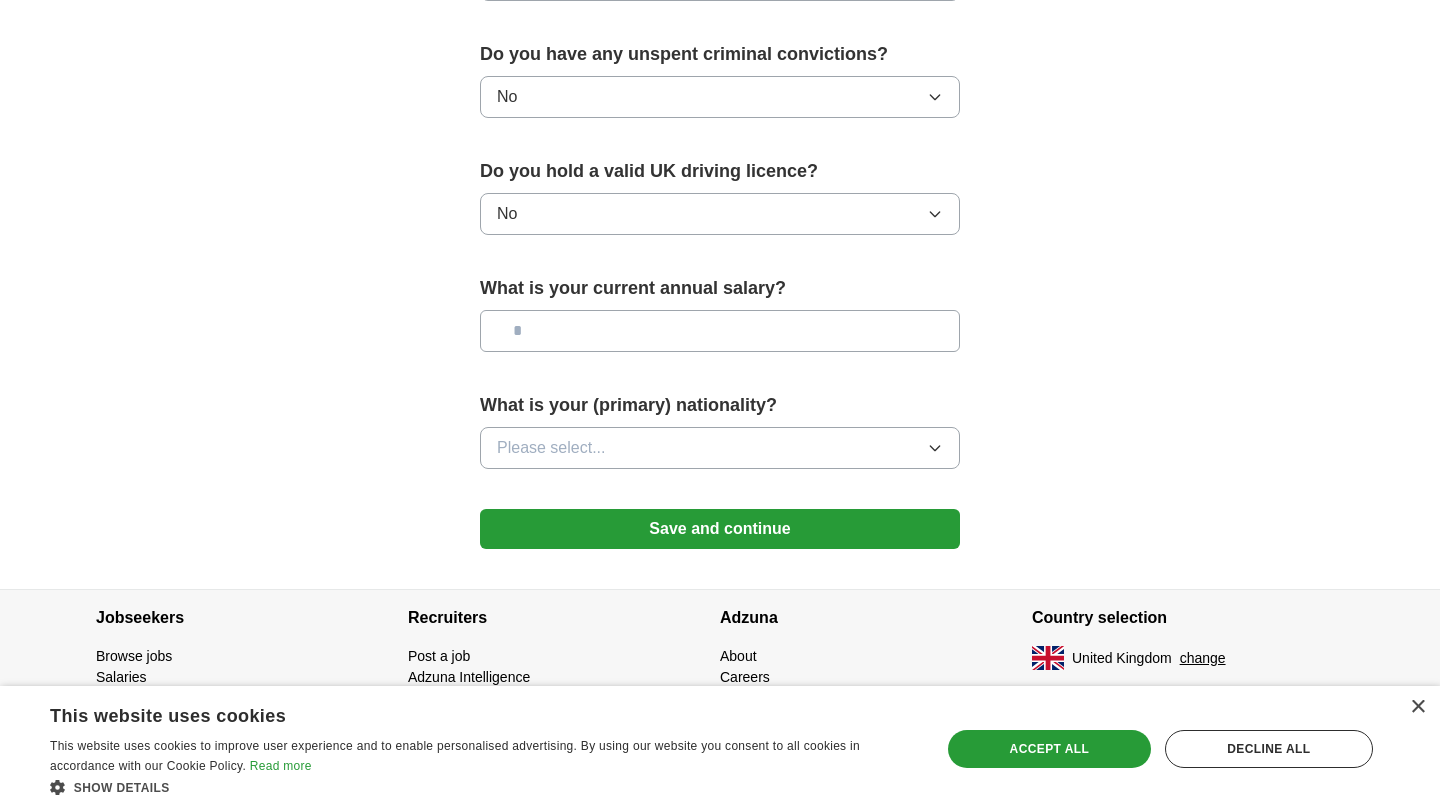 click on "Please select..." at bounding box center (720, 448) 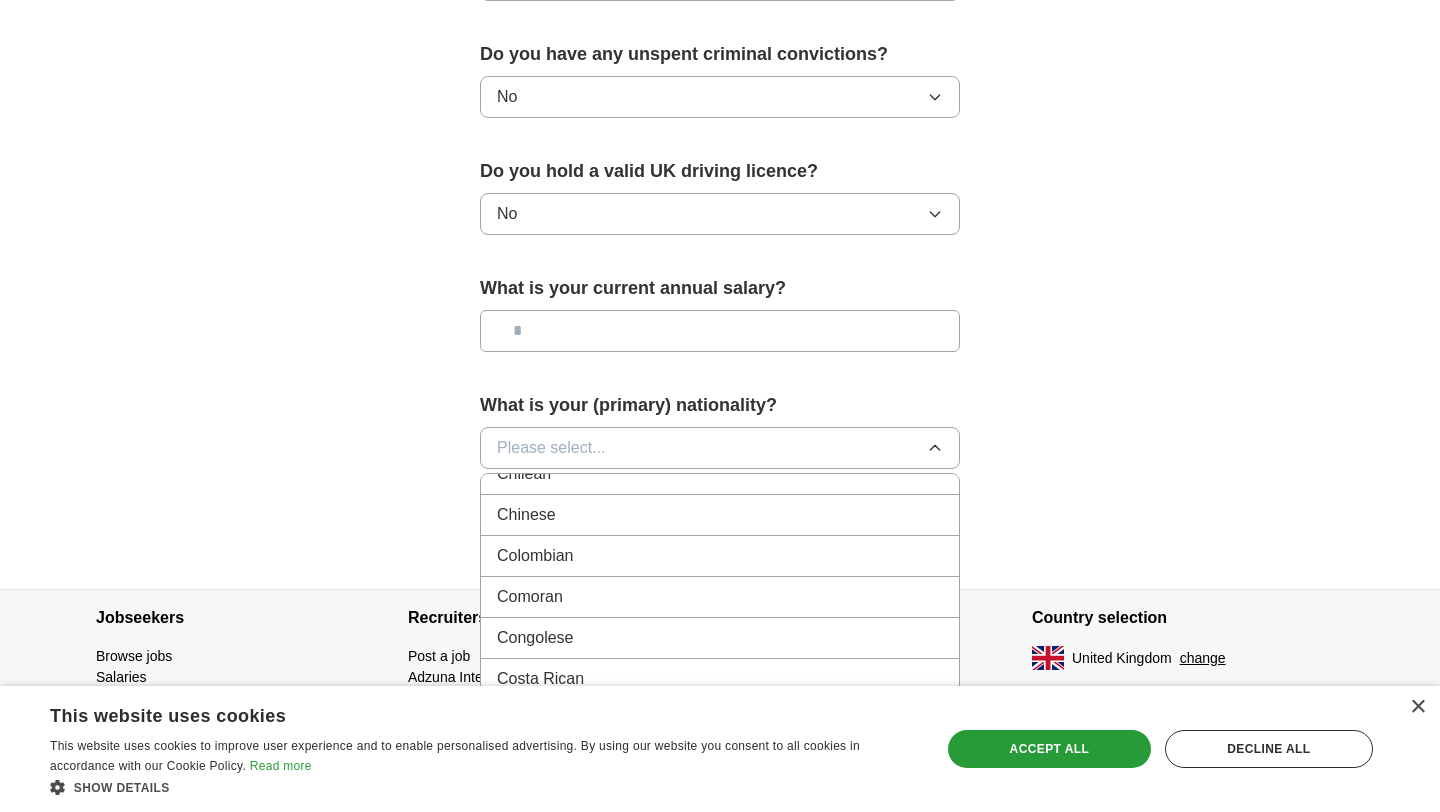 scroll, scrollTop: 1569, scrollLeft: 0, axis: vertical 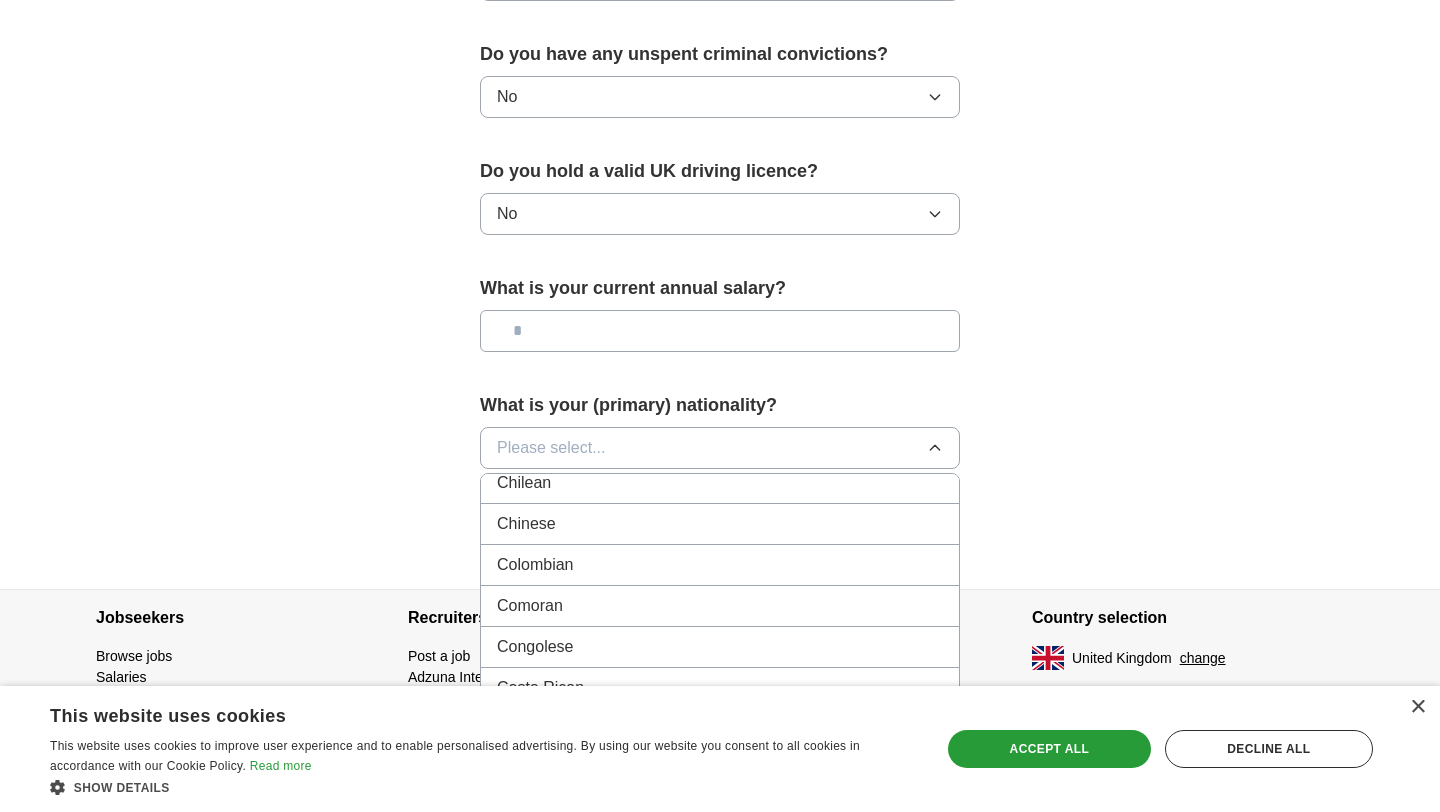 click on "Chinese" at bounding box center (720, 524) 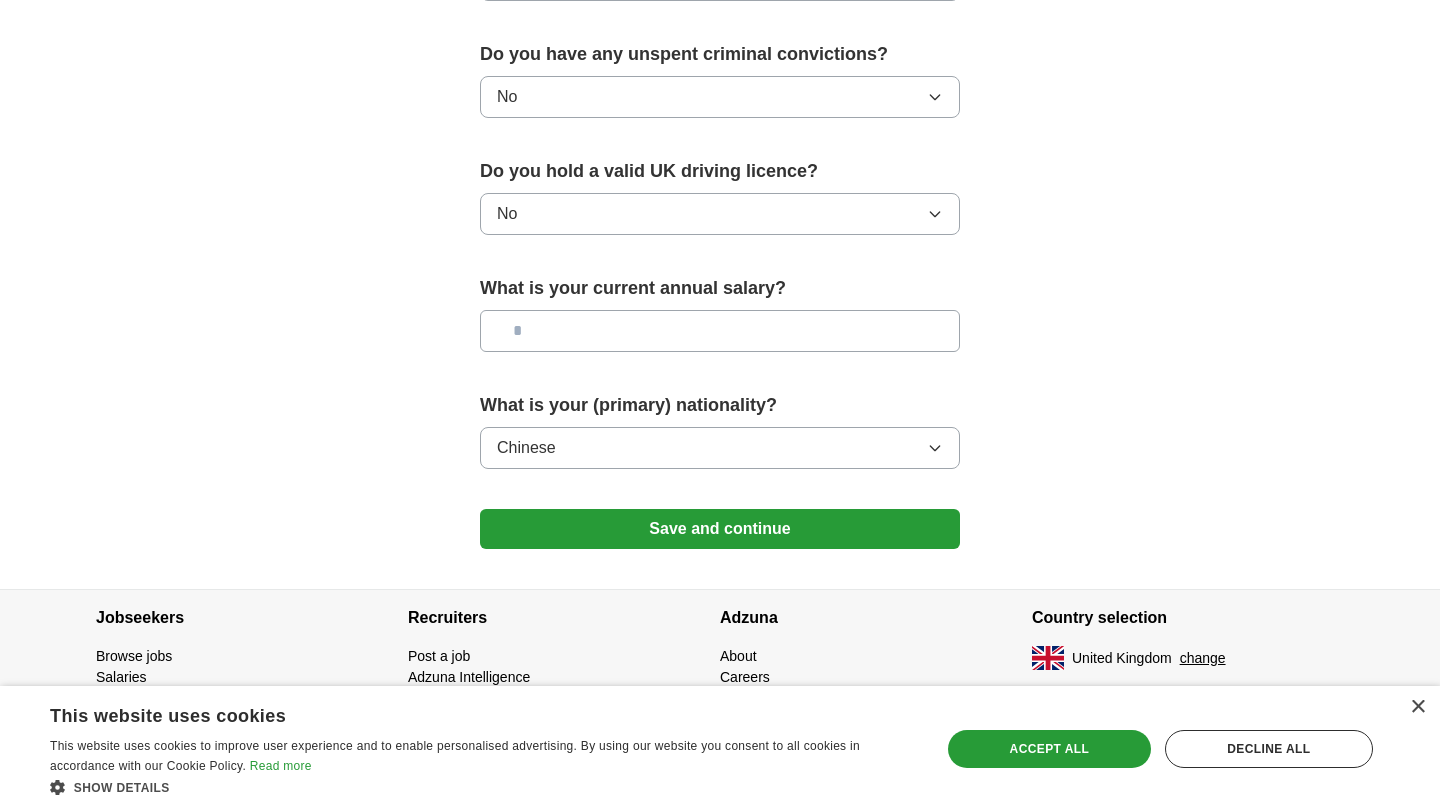click on "Chinese" at bounding box center (720, 448) 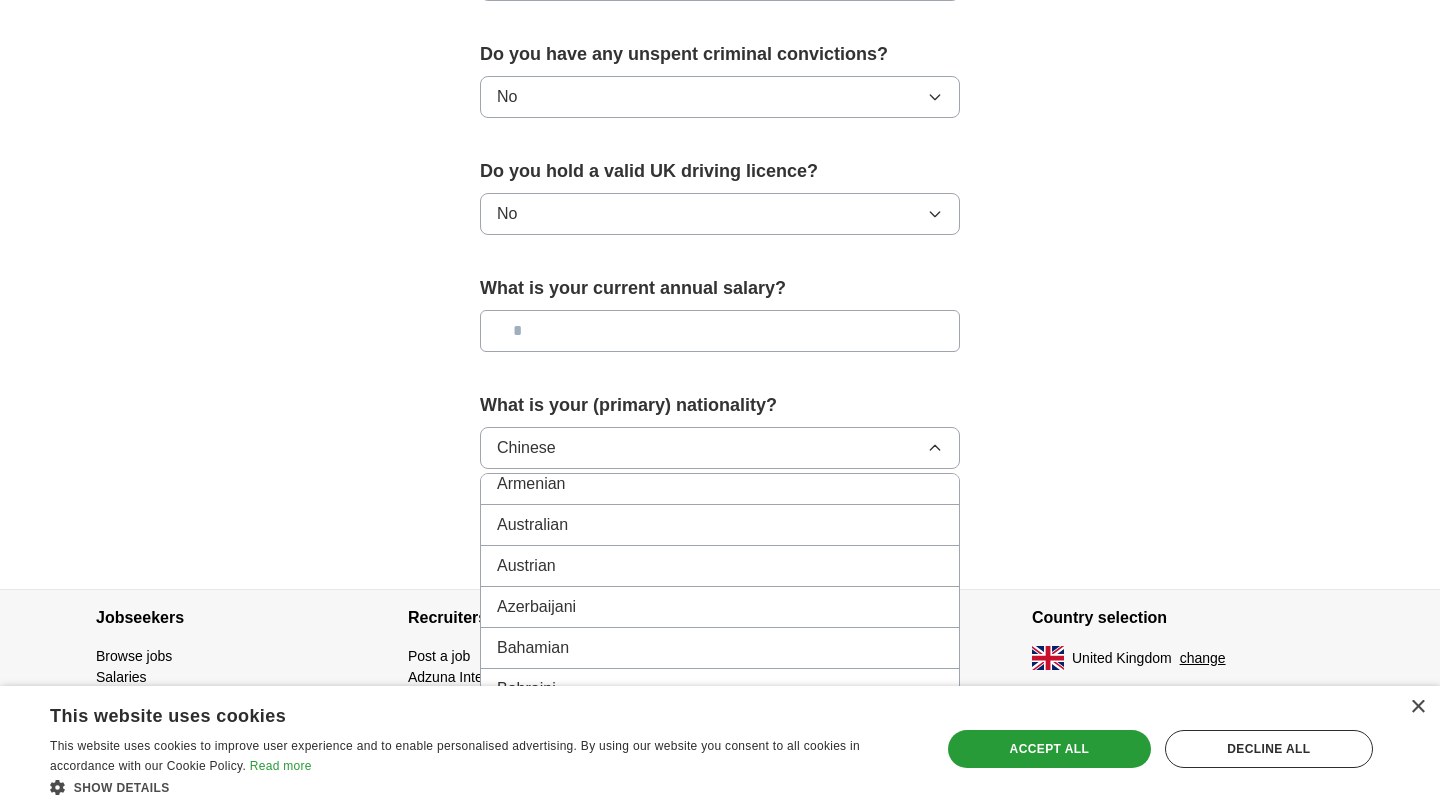 scroll, scrollTop: 361, scrollLeft: 0, axis: vertical 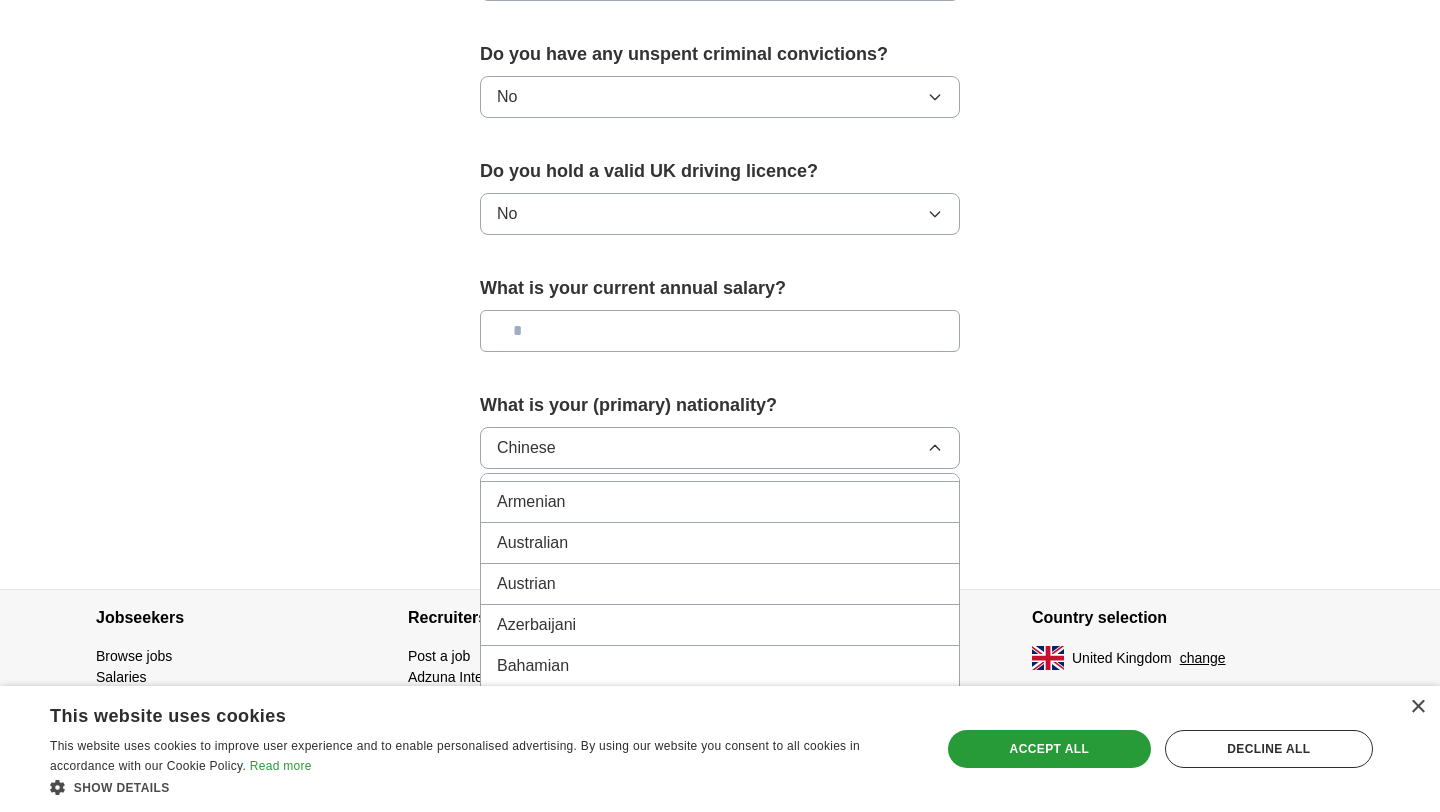 click on "**********" at bounding box center [720, -308] 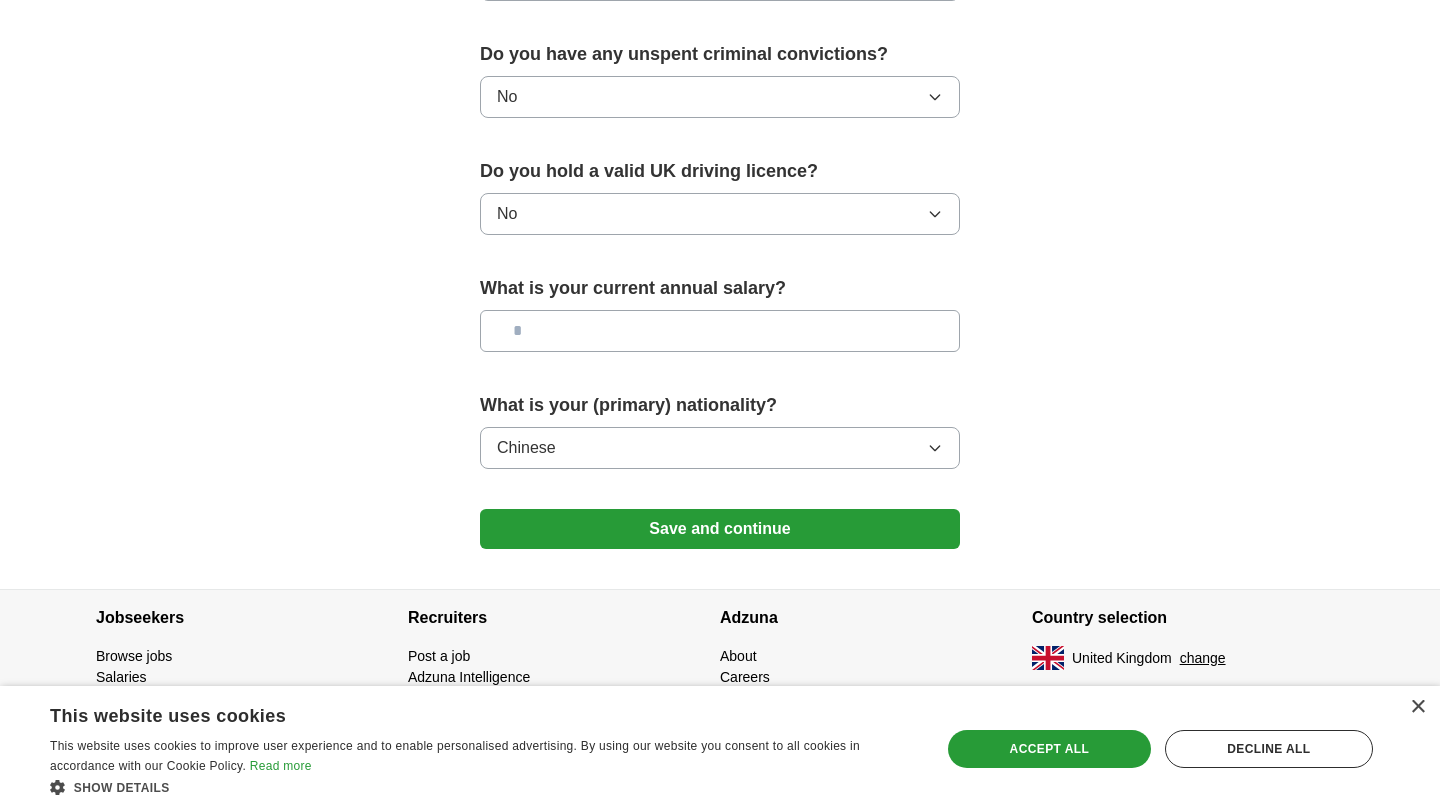 click on "Save and continue" at bounding box center [720, 529] 